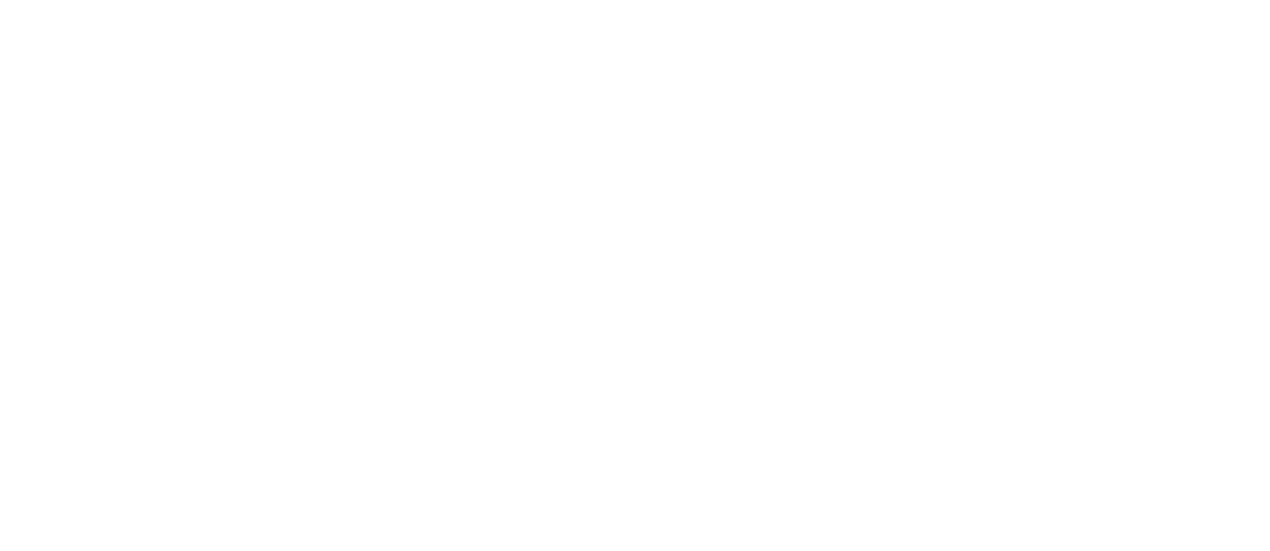 scroll, scrollTop: 0, scrollLeft: 0, axis: both 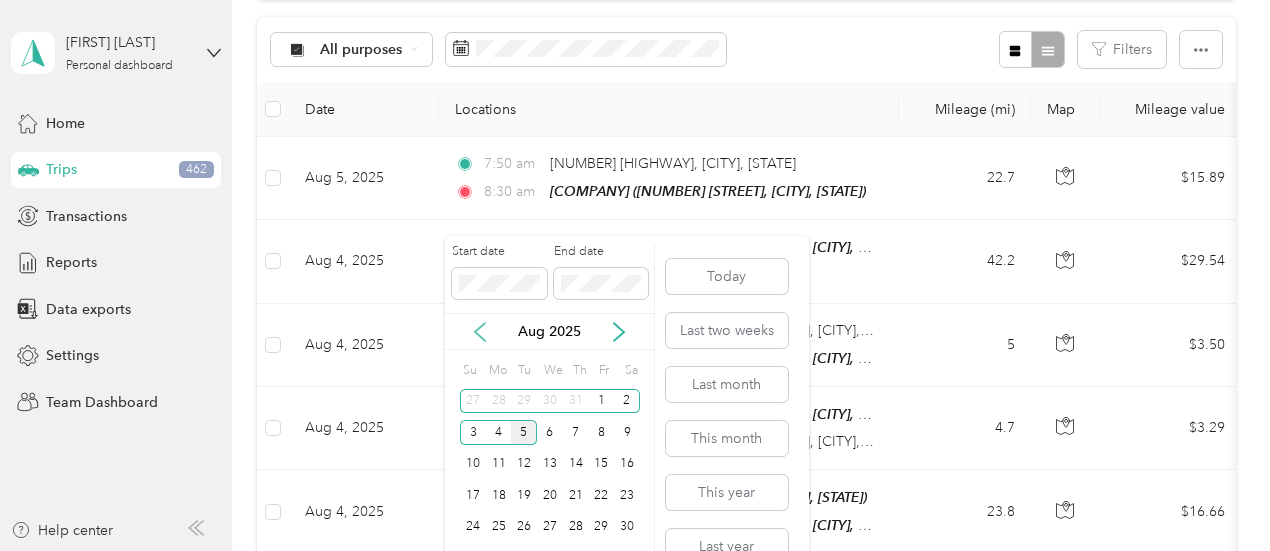 click 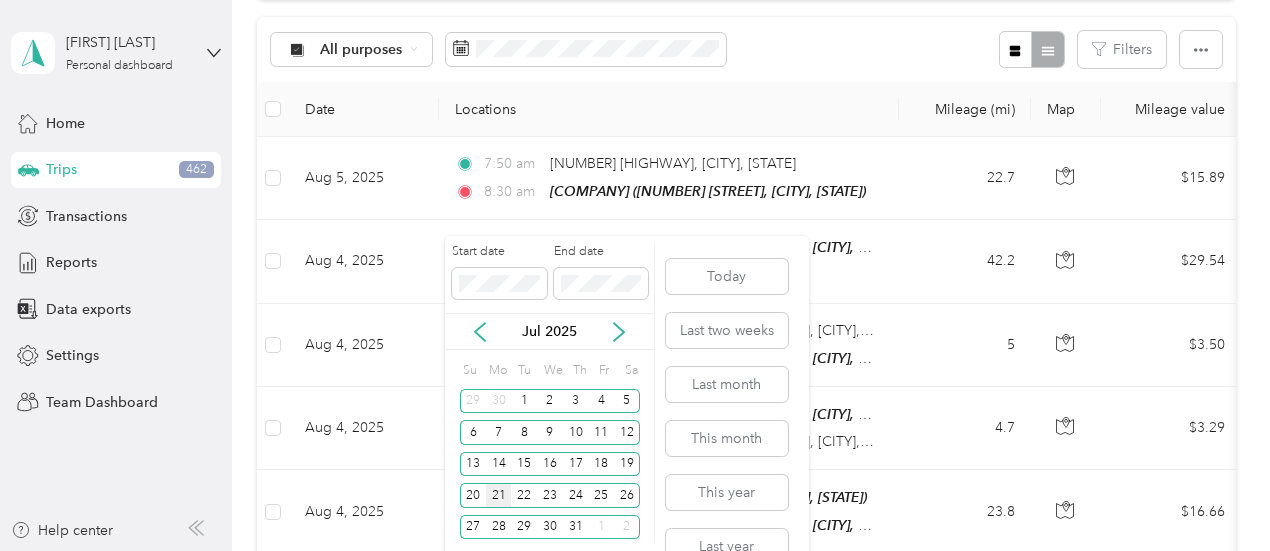 click on "21" at bounding box center [499, 495] 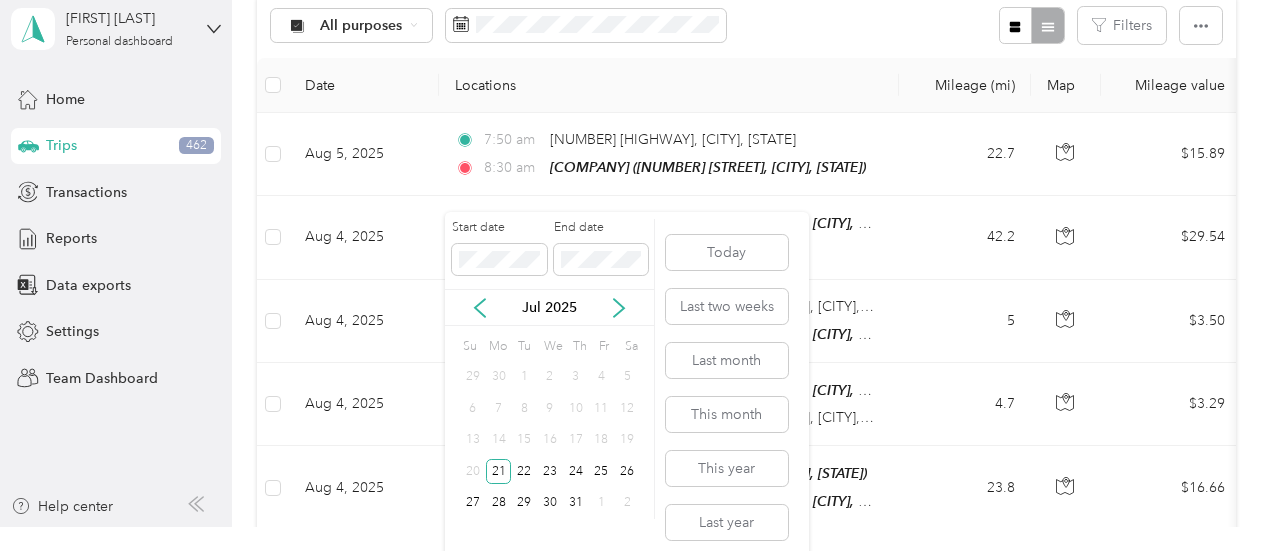 scroll, scrollTop: 34, scrollLeft: 0, axis: vertical 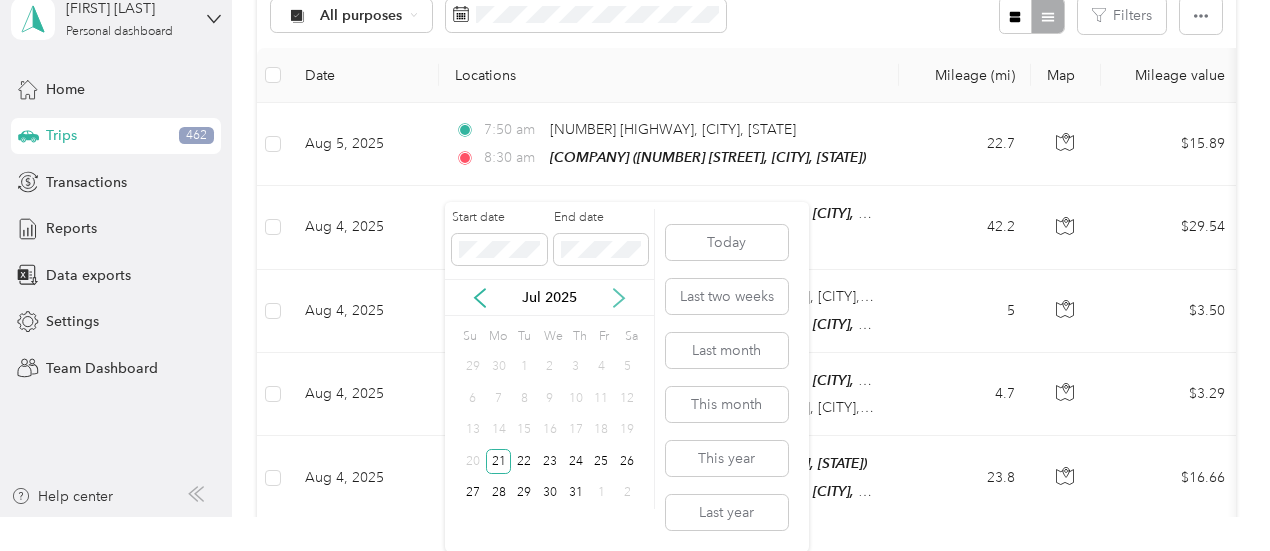 click 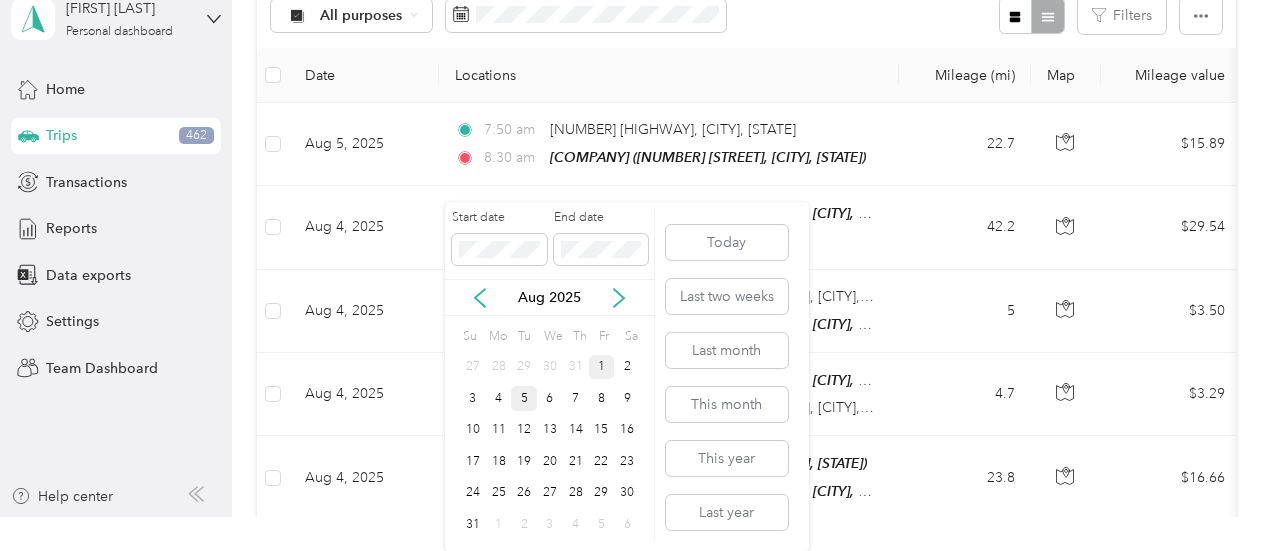 click on "1" at bounding box center (602, 367) 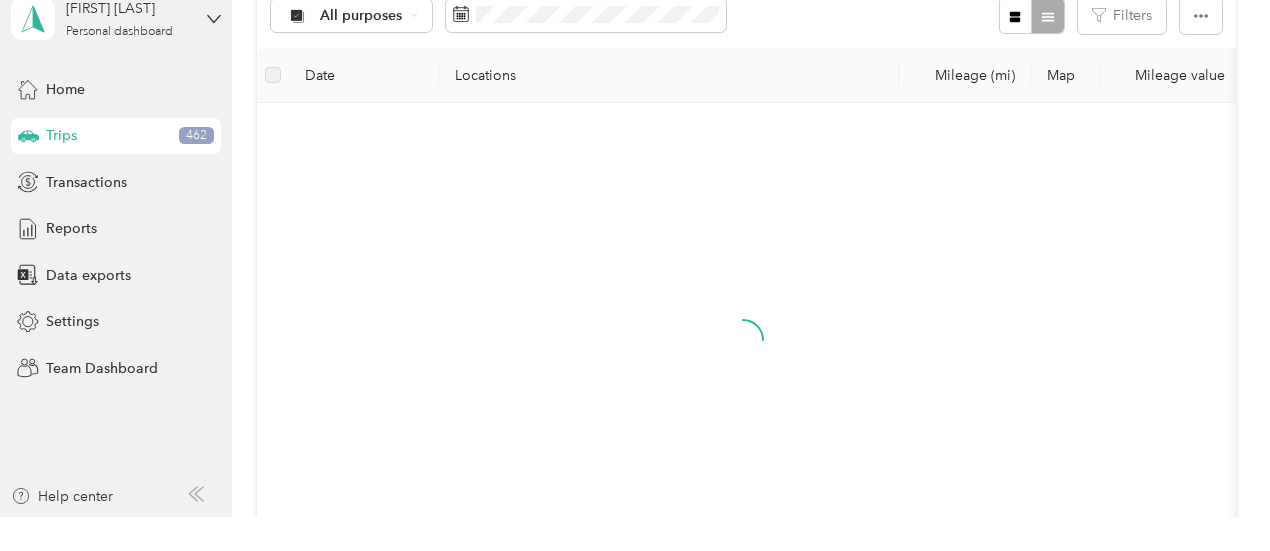 scroll, scrollTop: 26, scrollLeft: 0, axis: vertical 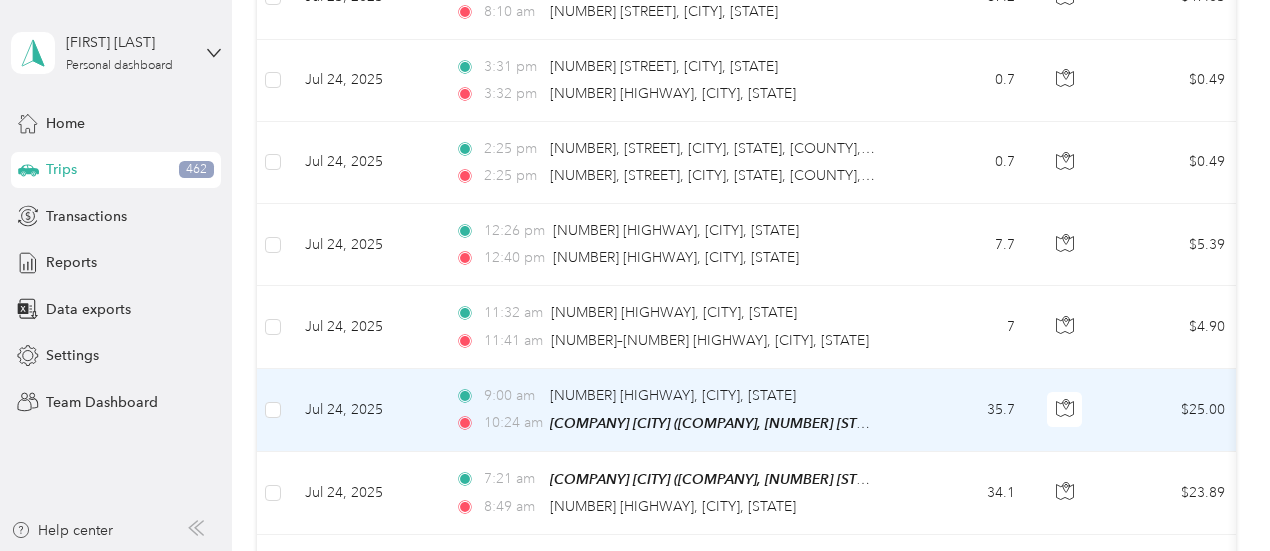 click on "35.7" at bounding box center [965, 410] 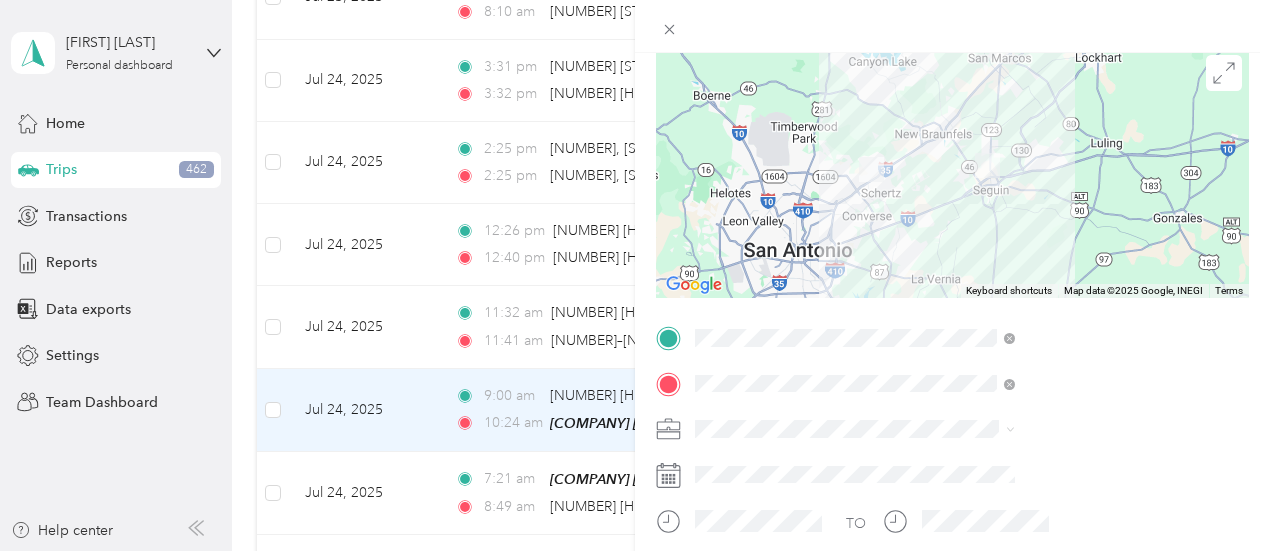 scroll, scrollTop: 200, scrollLeft: 0, axis: vertical 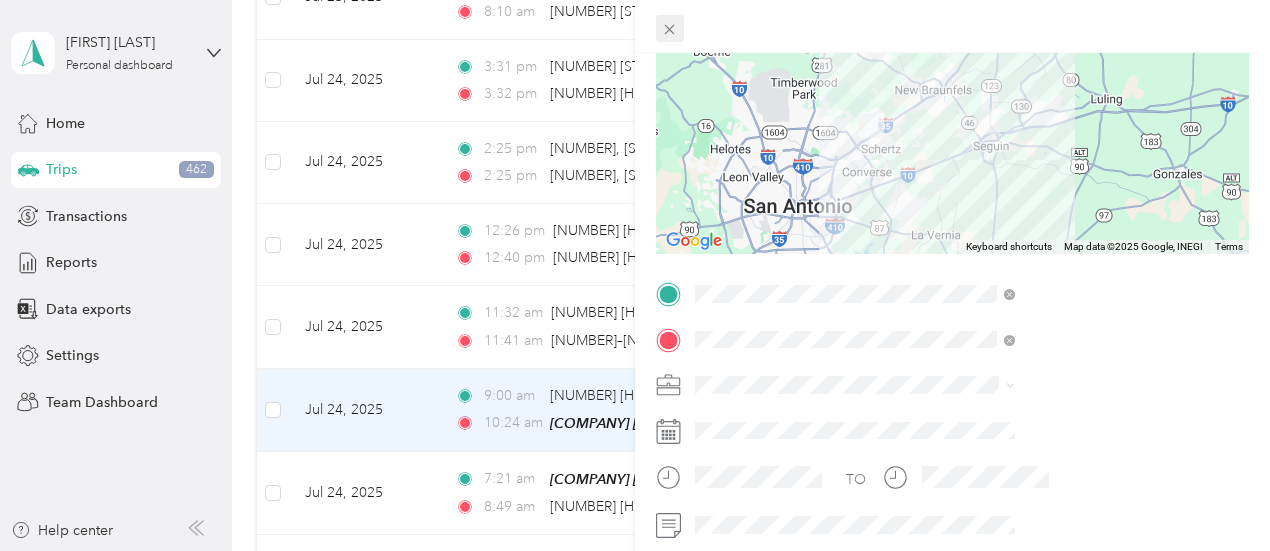 click 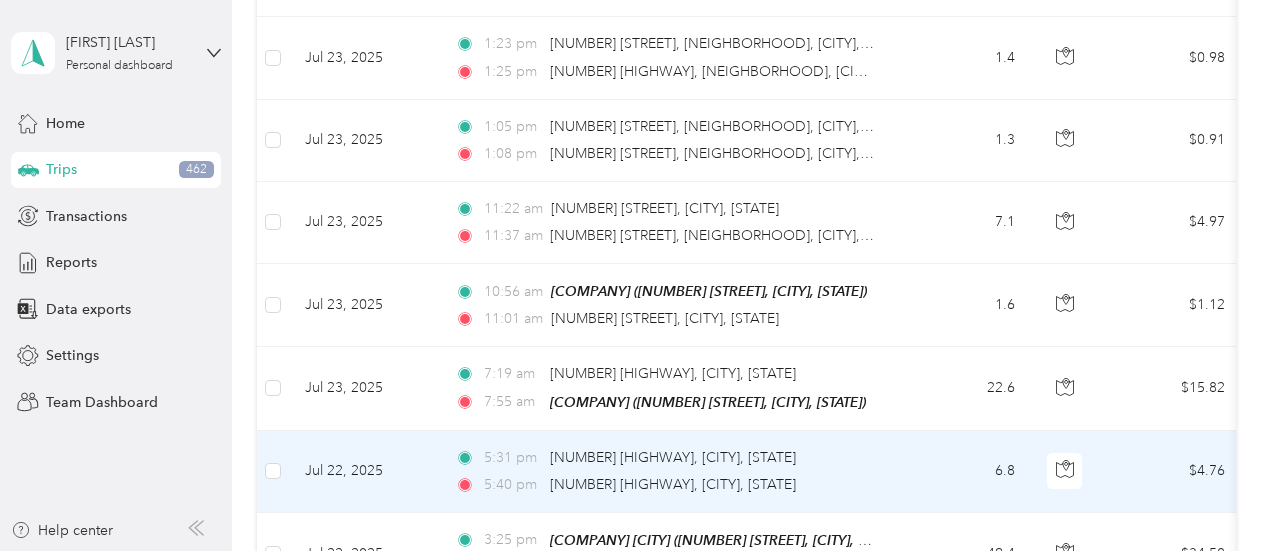 scroll, scrollTop: 1832, scrollLeft: 0, axis: vertical 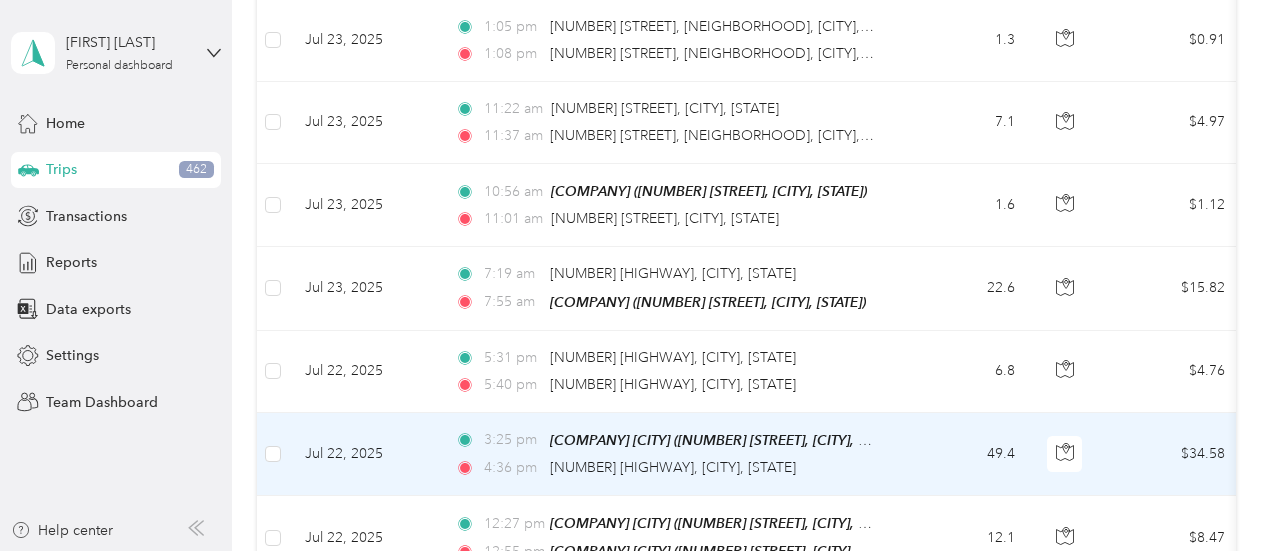 click on "49.4" at bounding box center (965, 454) 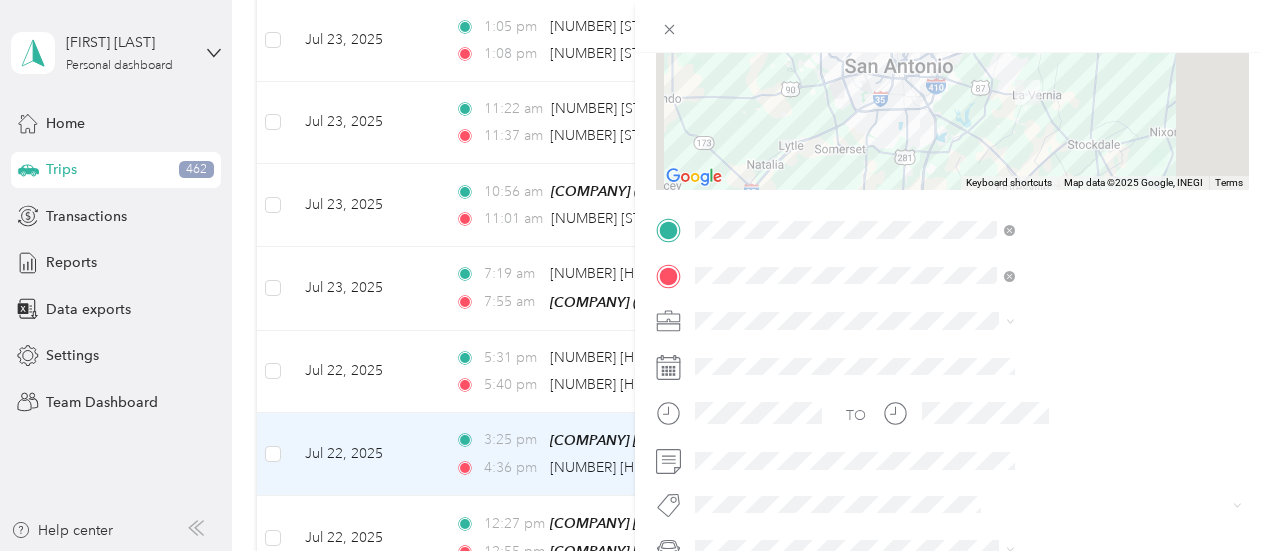 scroll, scrollTop: 268, scrollLeft: 0, axis: vertical 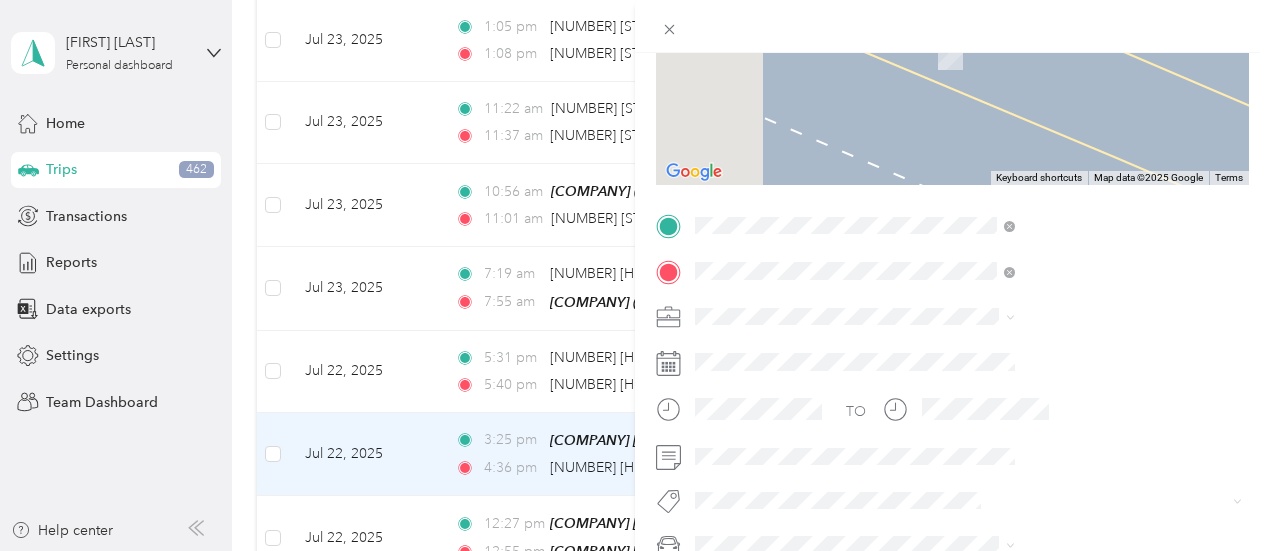 click on "[COMPANY], [NUMBER] [STREET], [CITY], [STATE]  [POSTAL_CODE], [COUNTRY] , [POSTAL_CODE], [CITY], [STATE], [COUNTRY]" at bounding box center (1075, 488) 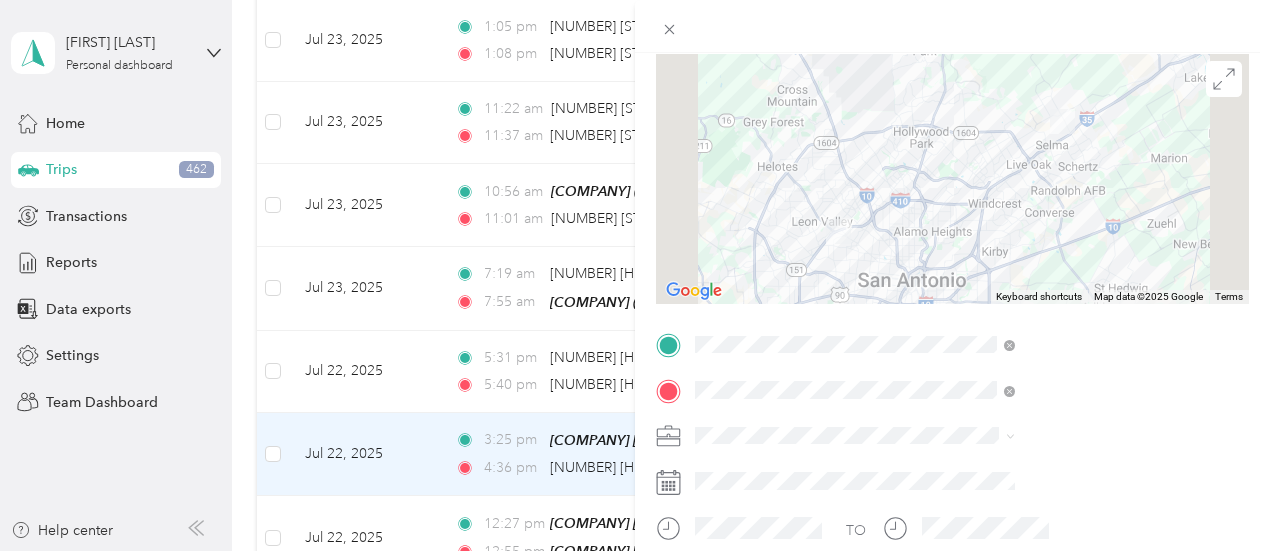 scroll, scrollTop: 140, scrollLeft: 0, axis: vertical 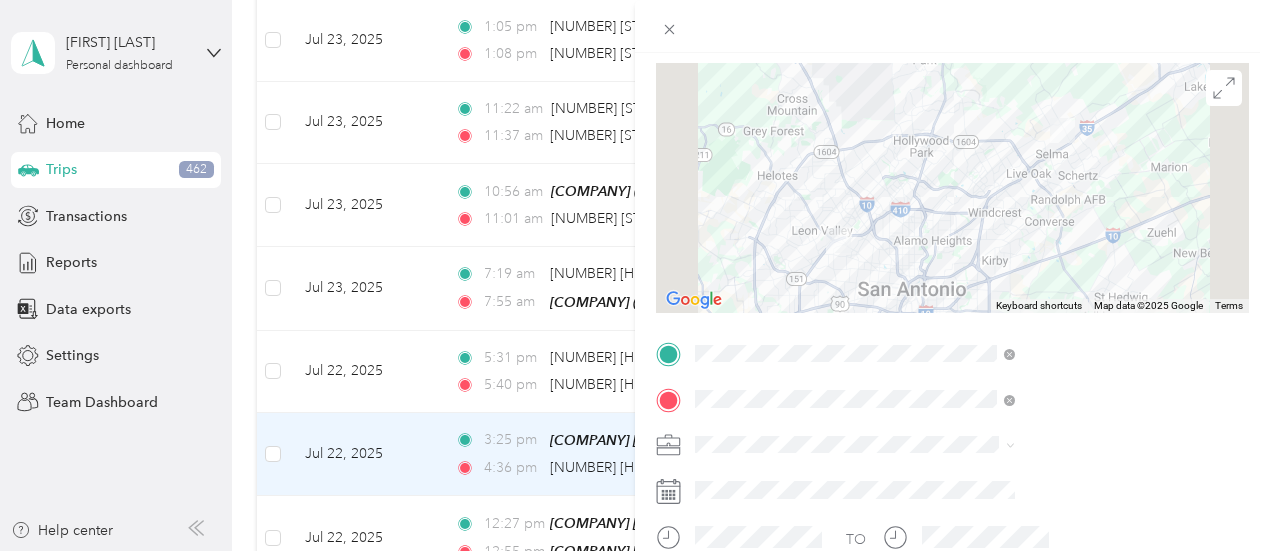 click at bounding box center [952, 188] 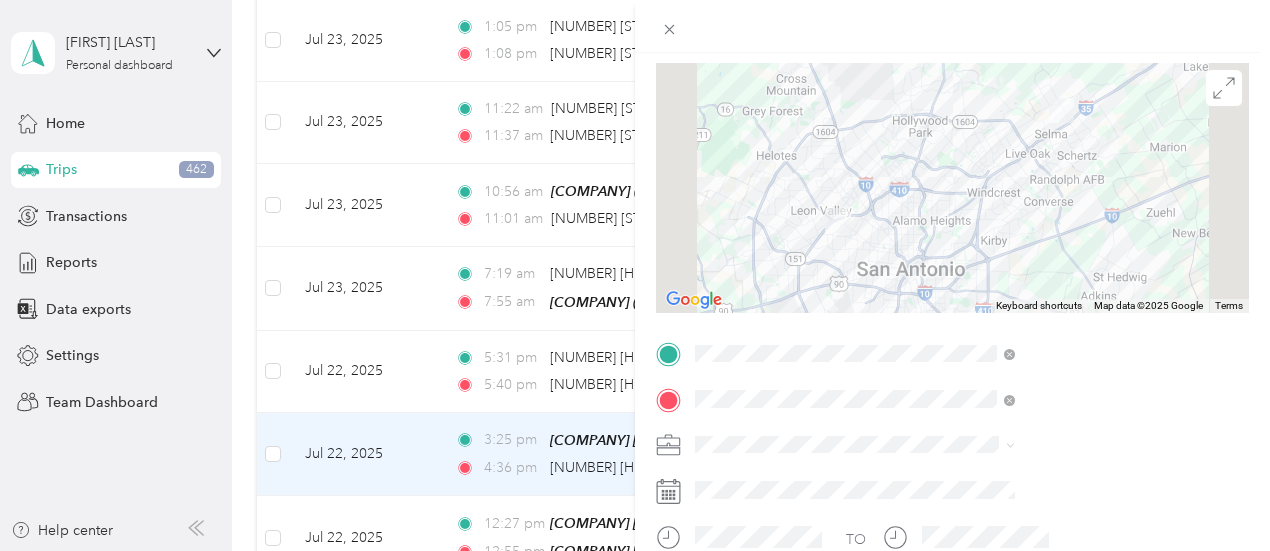 scroll, scrollTop: 222, scrollLeft: 0, axis: vertical 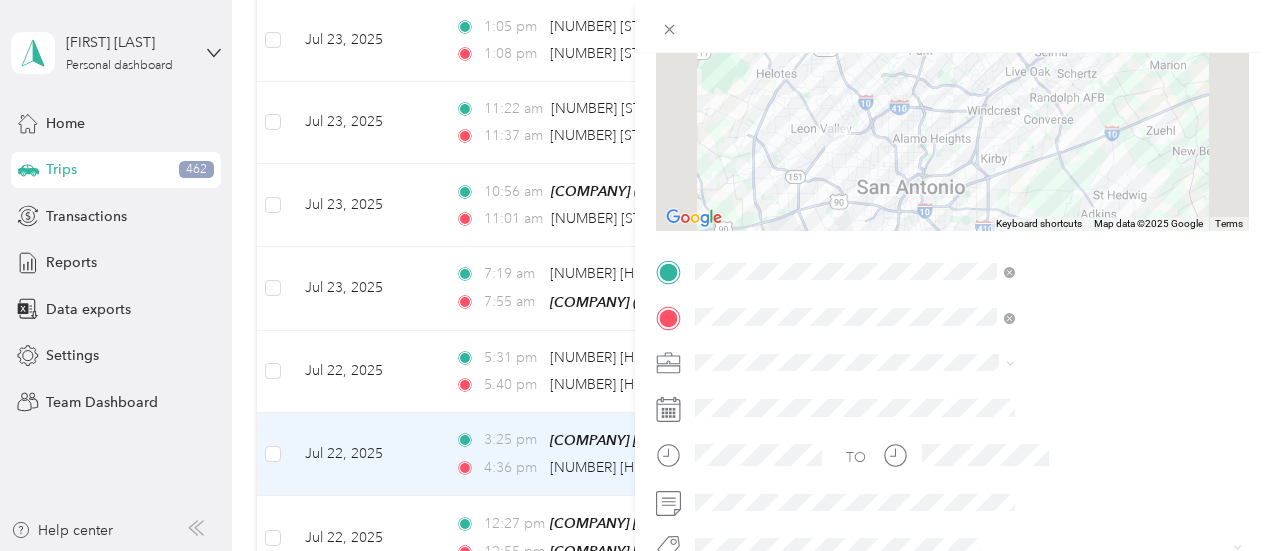 click on "Wilson Company" at bounding box center [1067, 145] 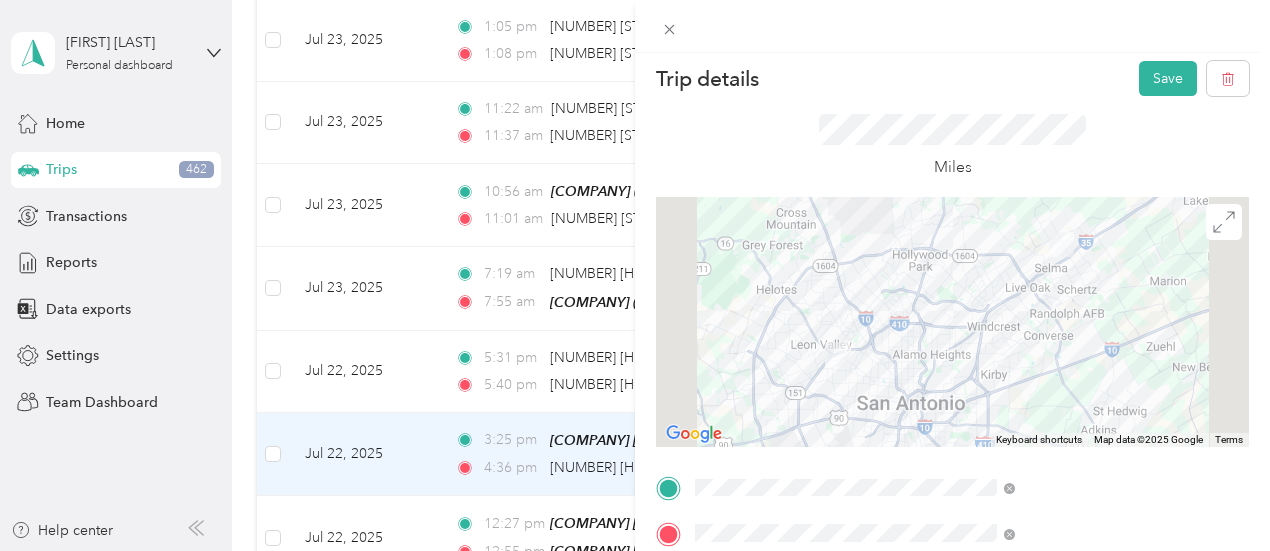 scroll, scrollTop: 0, scrollLeft: 0, axis: both 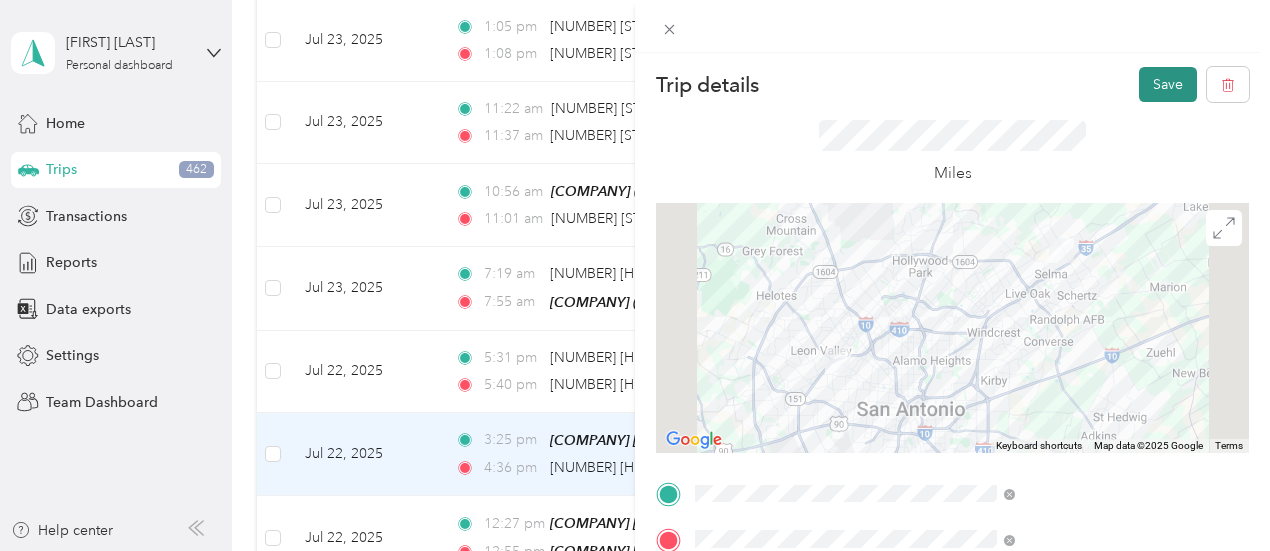 click on "Save" at bounding box center [1168, 84] 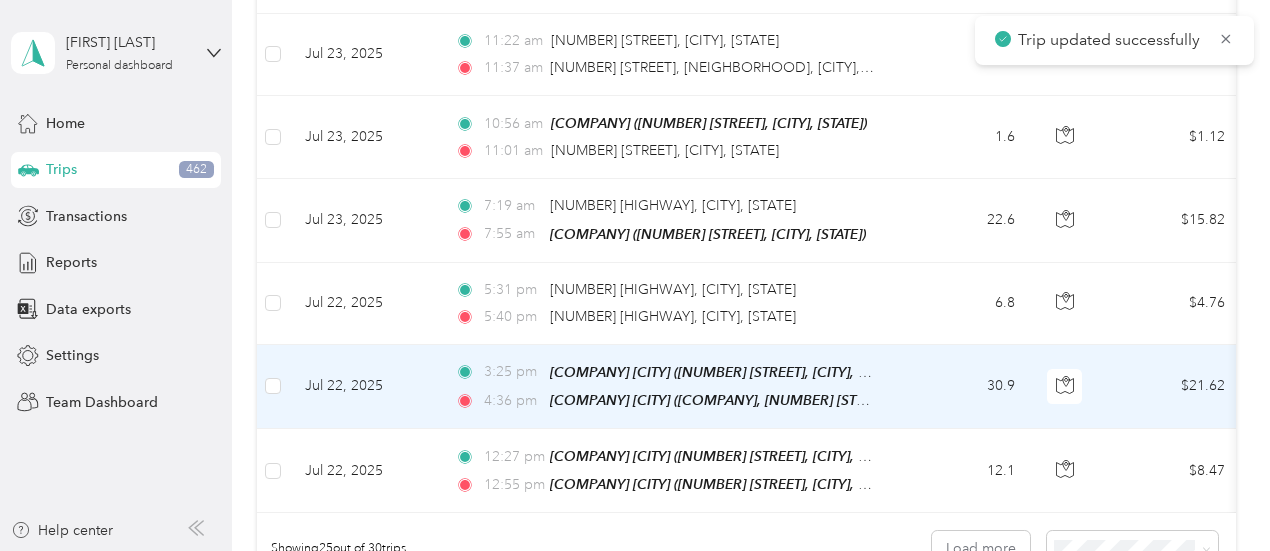 scroll, scrollTop: 1932, scrollLeft: 0, axis: vertical 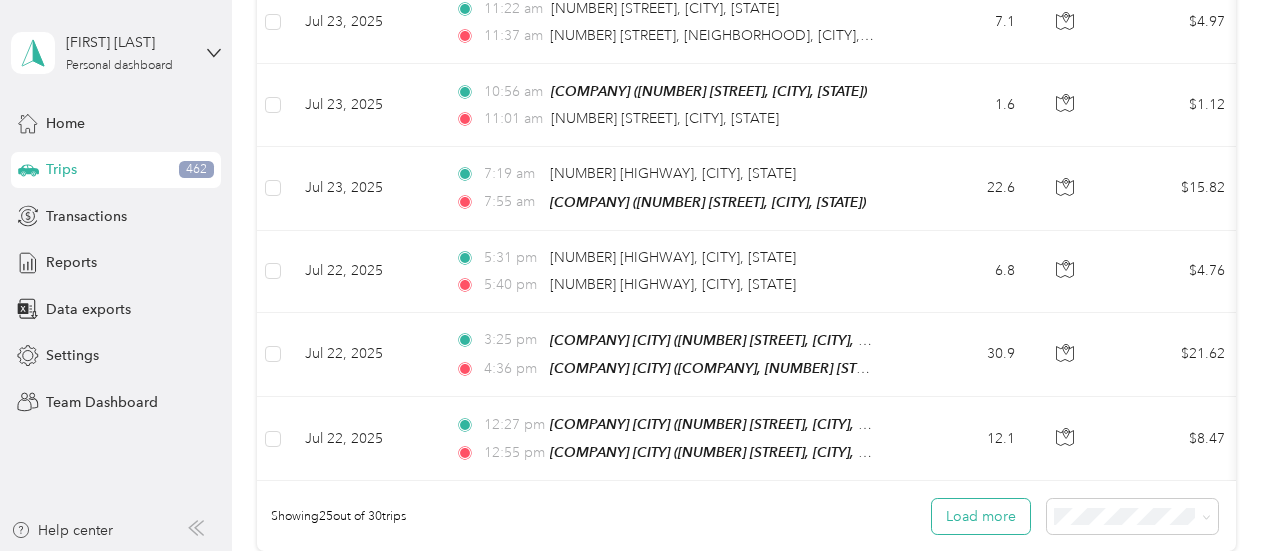 click on "Load more" at bounding box center (981, 516) 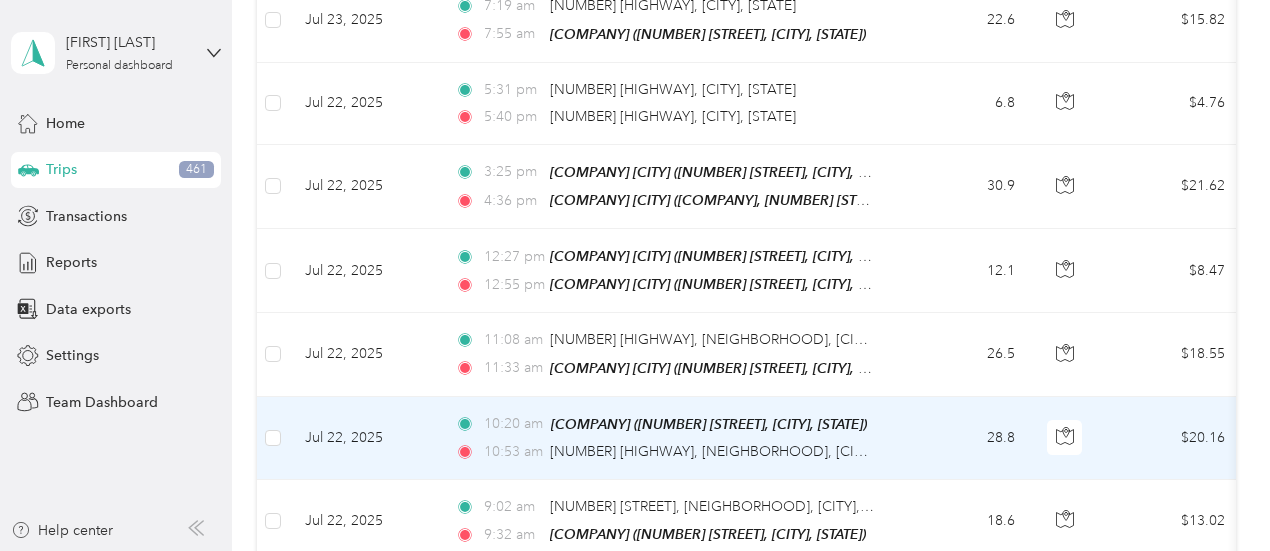 scroll, scrollTop: 2132, scrollLeft: 0, axis: vertical 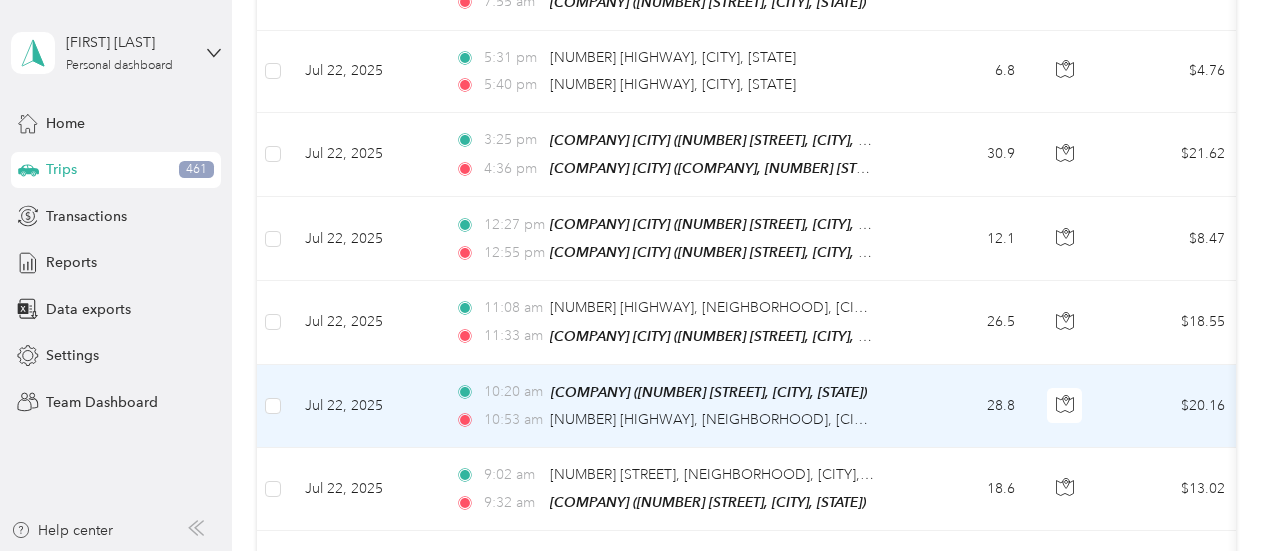 click on "28.8" at bounding box center (965, 406) 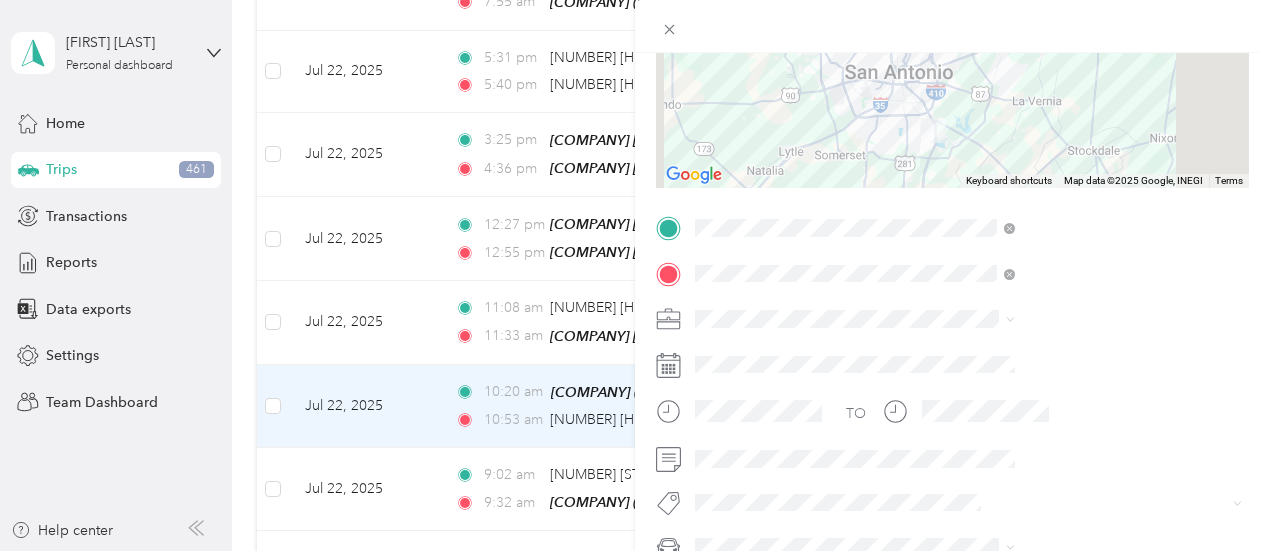 scroll, scrollTop: 268, scrollLeft: 0, axis: vertical 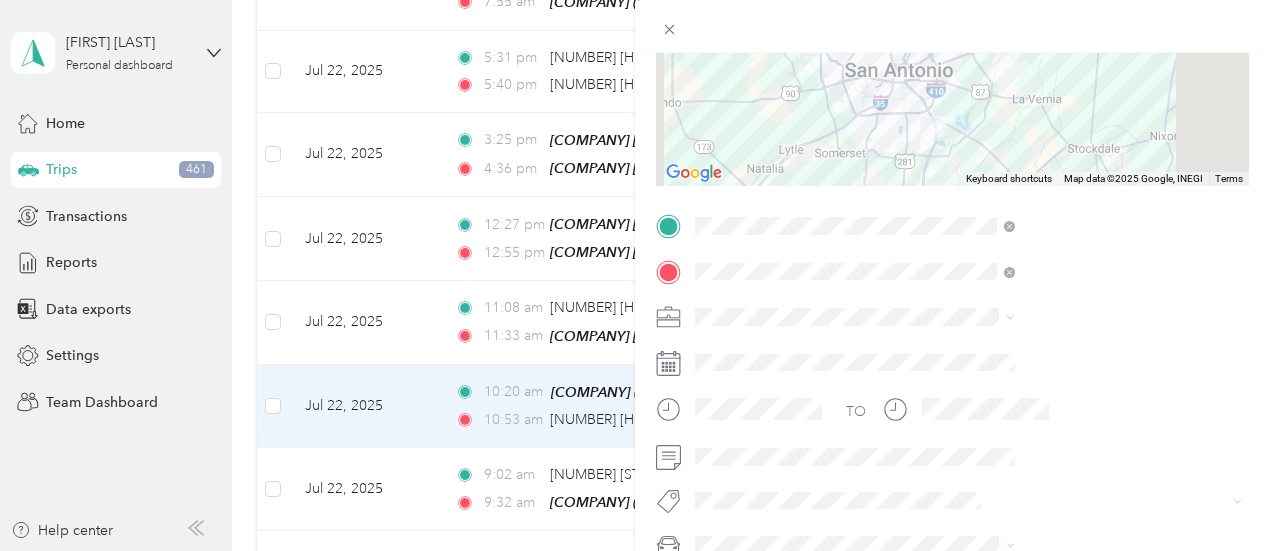 click at bounding box center (968, 317) 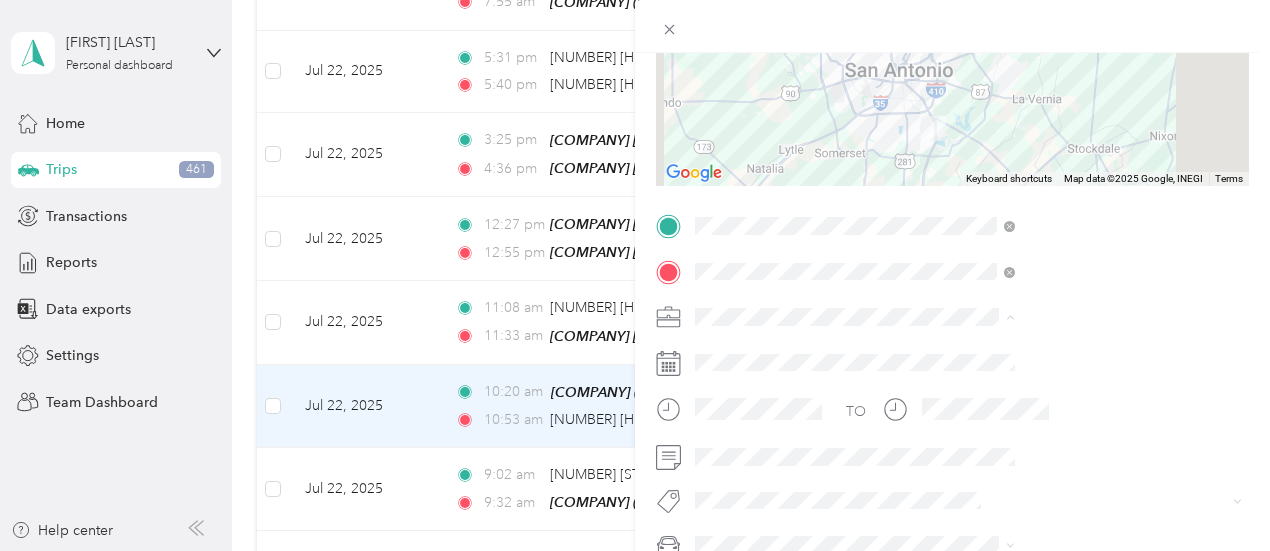 click on "Wilson Company" at bounding box center (1067, 105) 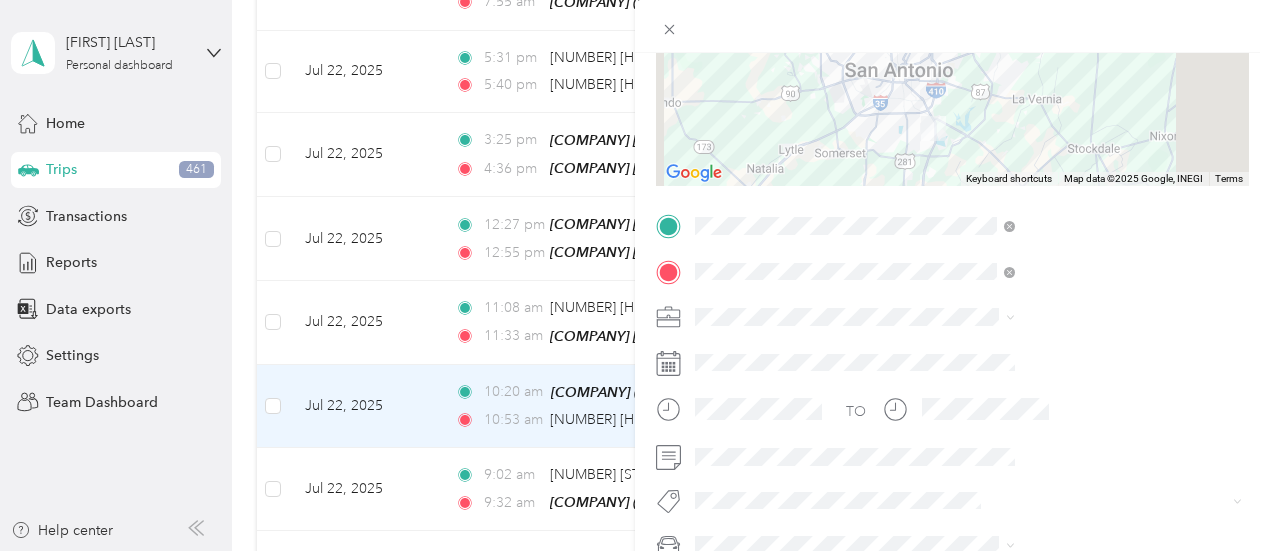 scroll, scrollTop: 368, scrollLeft: 0, axis: vertical 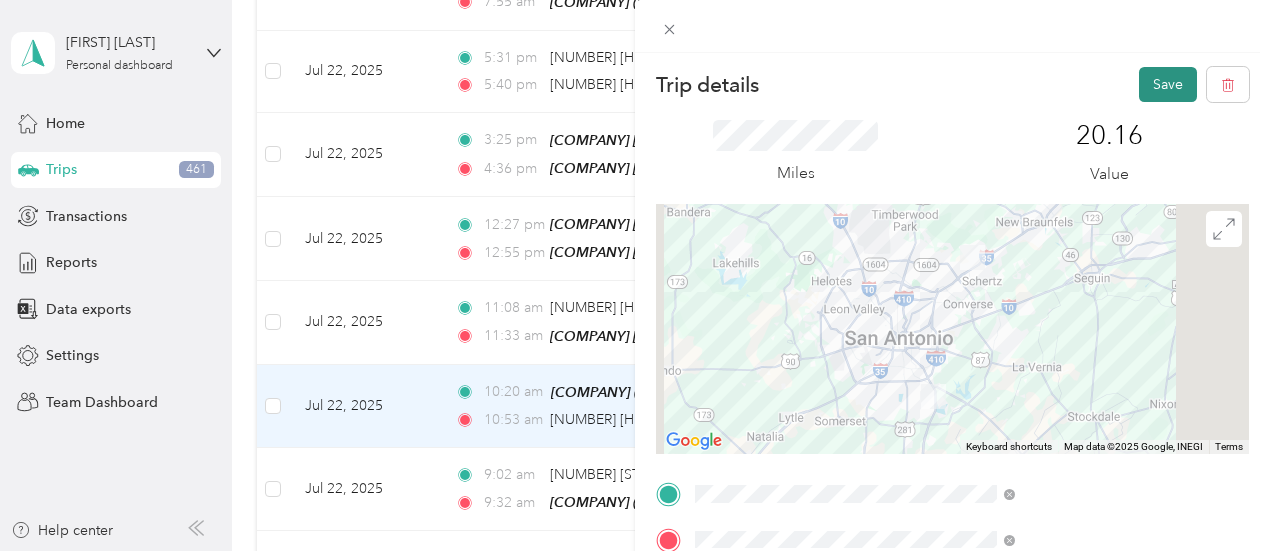 click on "Save" at bounding box center (1168, 84) 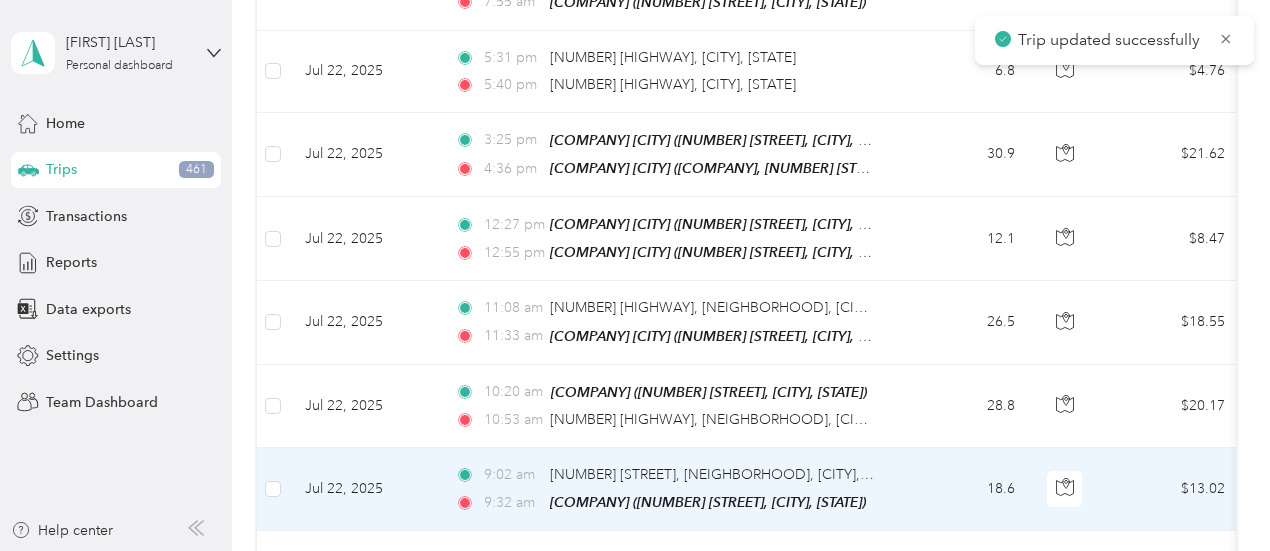 click on "18.6" at bounding box center (965, 489) 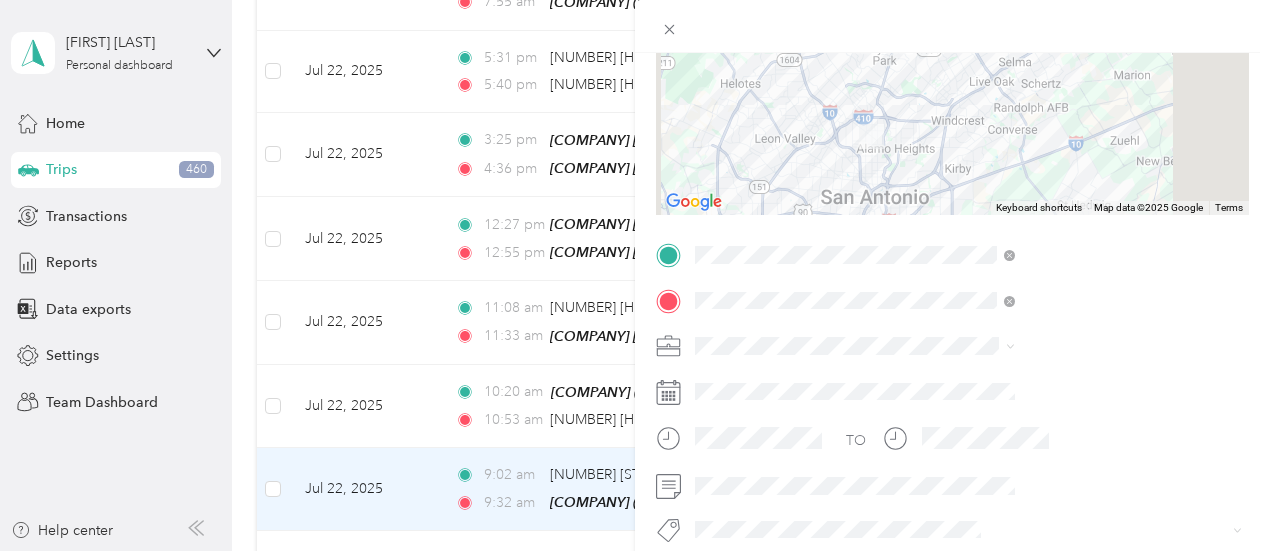 scroll, scrollTop: 264, scrollLeft: 0, axis: vertical 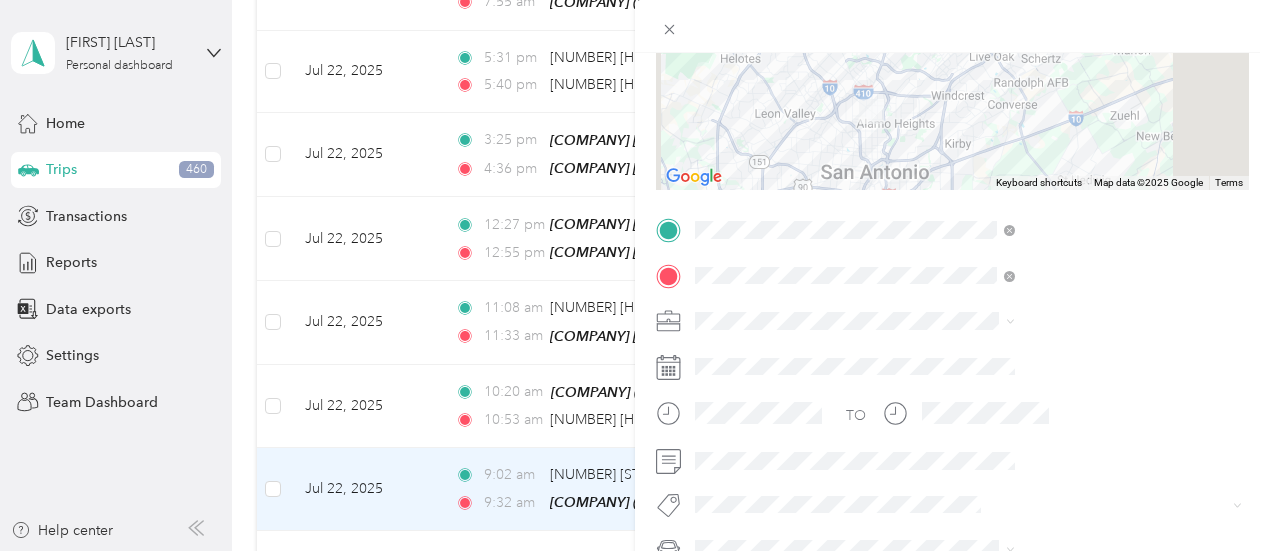 click on "Wilson Company" at bounding box center (1067, 100) 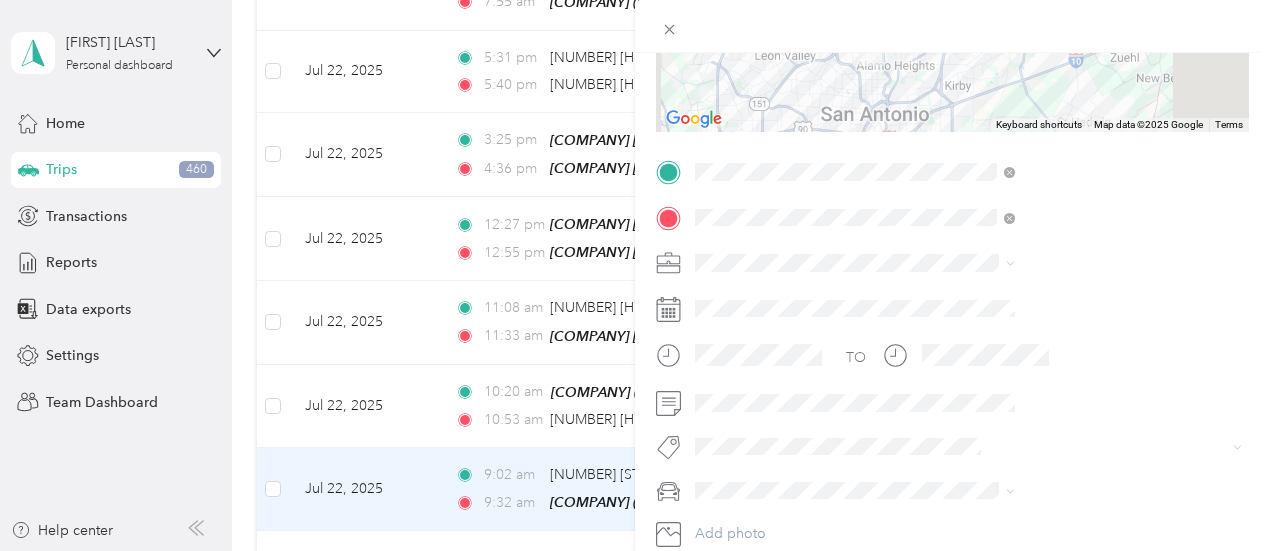 scroll, scrollTop: 364, scrollLeft: 0, axis: vertical 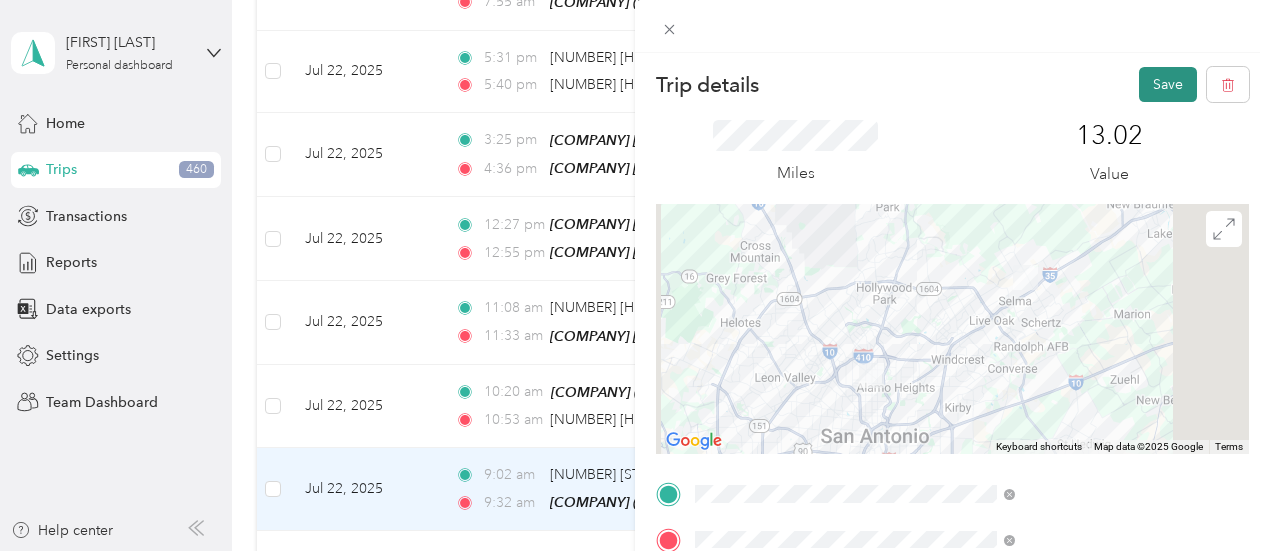click on "Save" at bounding box center [1168, 84] 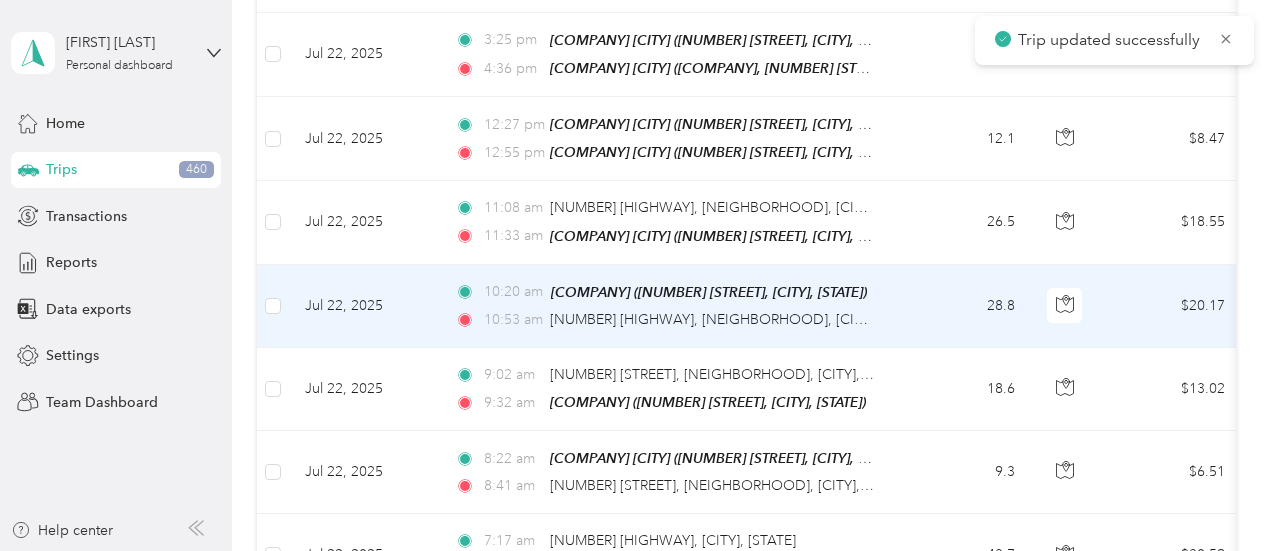 scroll, scrollTop: 2332, scrollLeft: 0, axis: vertical 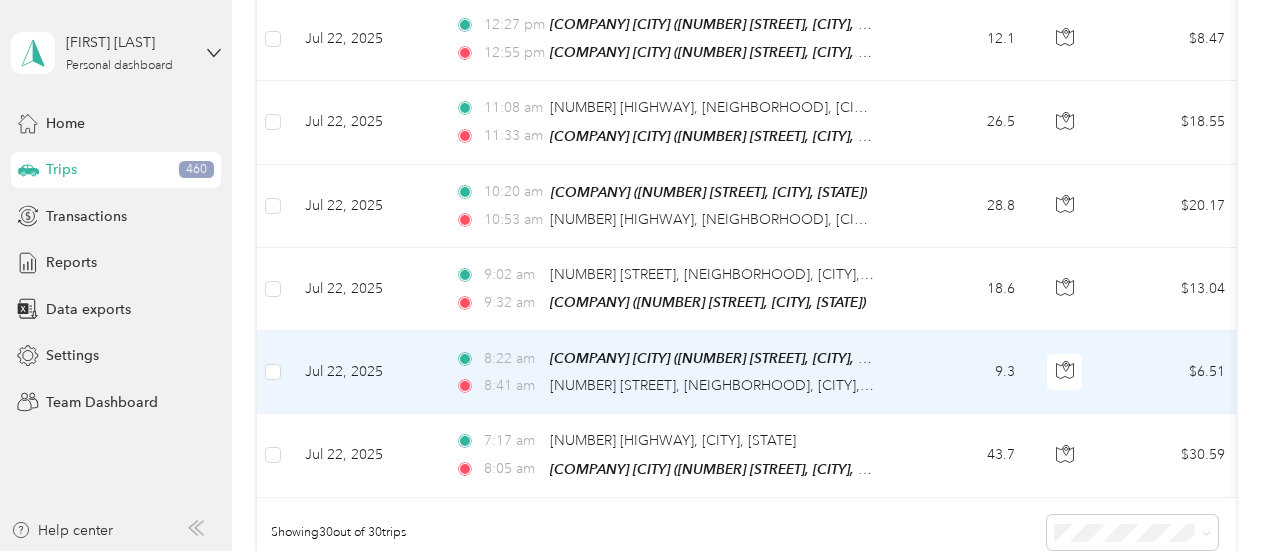 click on "9.3" at bounding box center [965, 372] 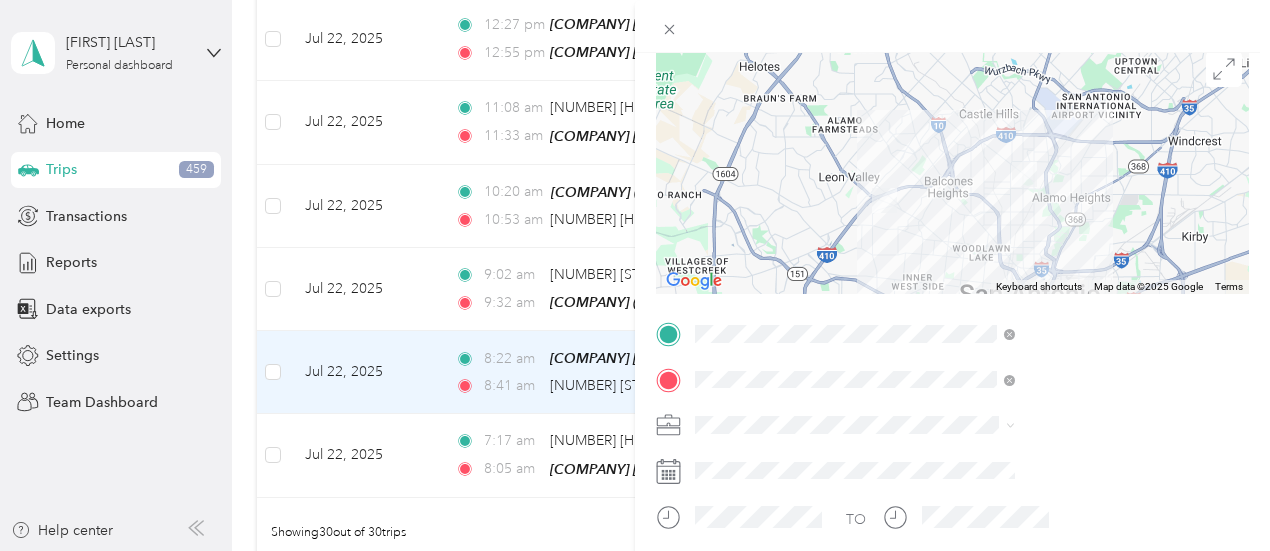 scroll, scrollTop: 161, scrollLeft: 0, axis: vertical 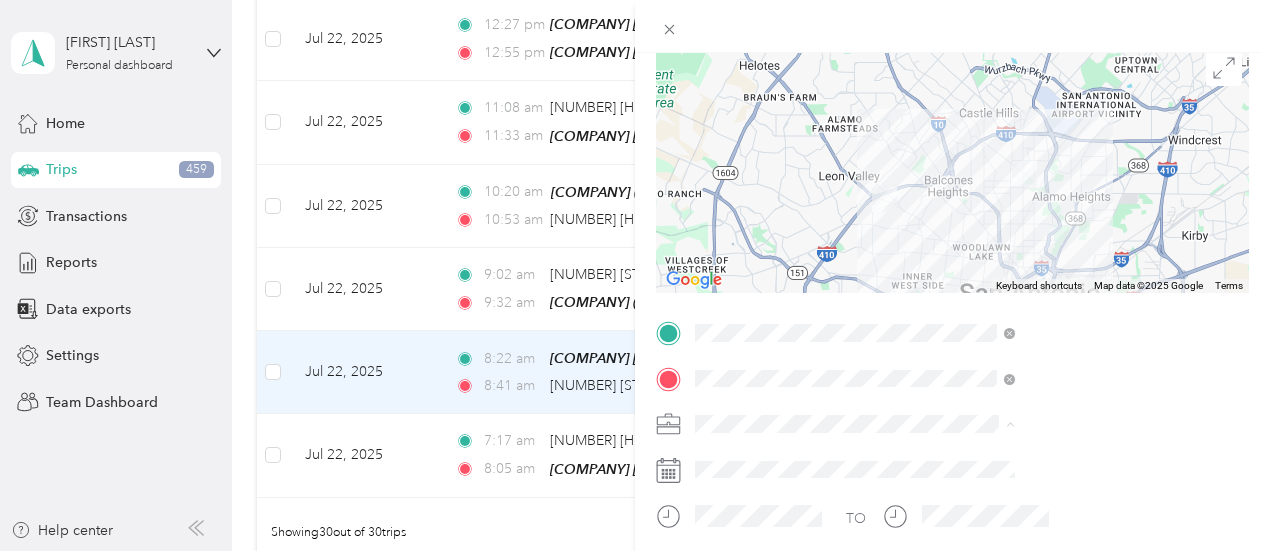 click on "Wilson Company" at bounding box center [1067, 213] 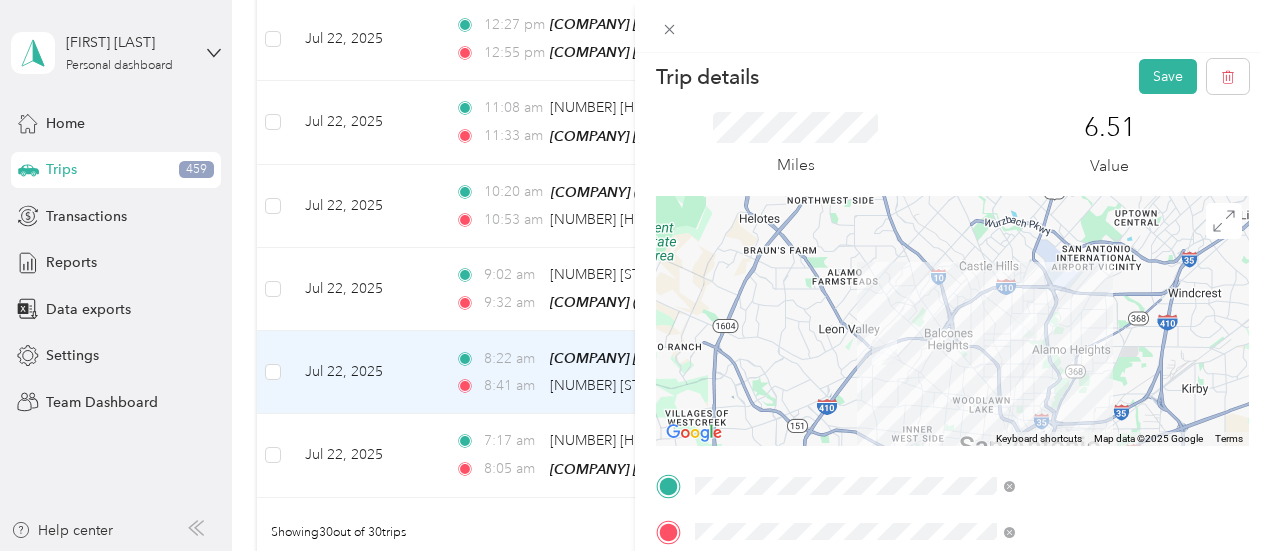 scroll, scrollTop: 0, scrollLeft: 0, axis: both 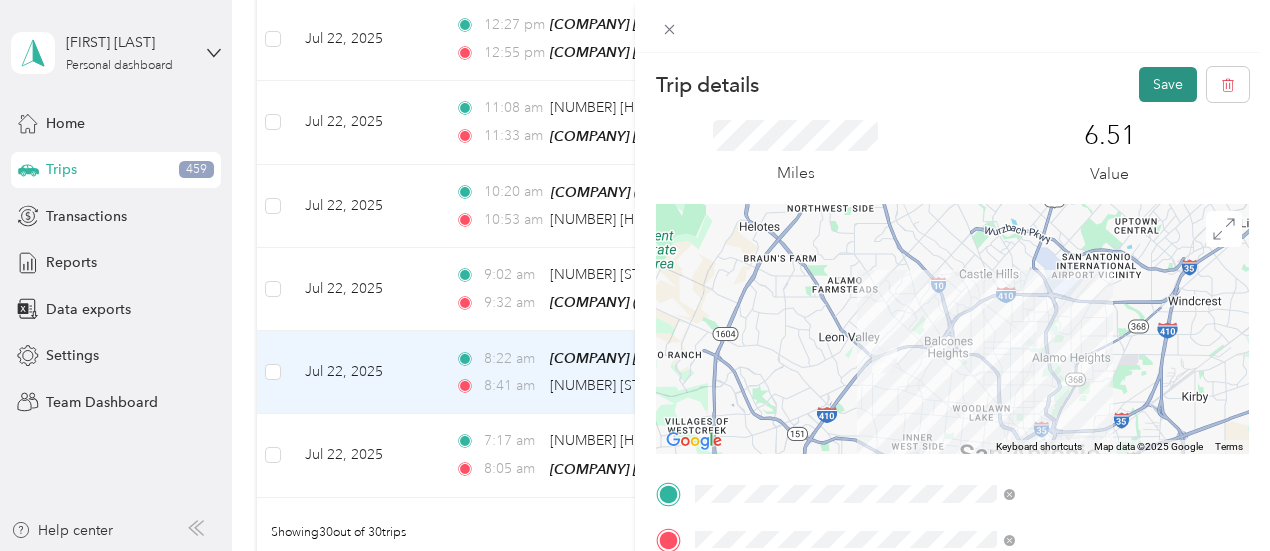 click on "Save" at bounding box center [1168, 84] 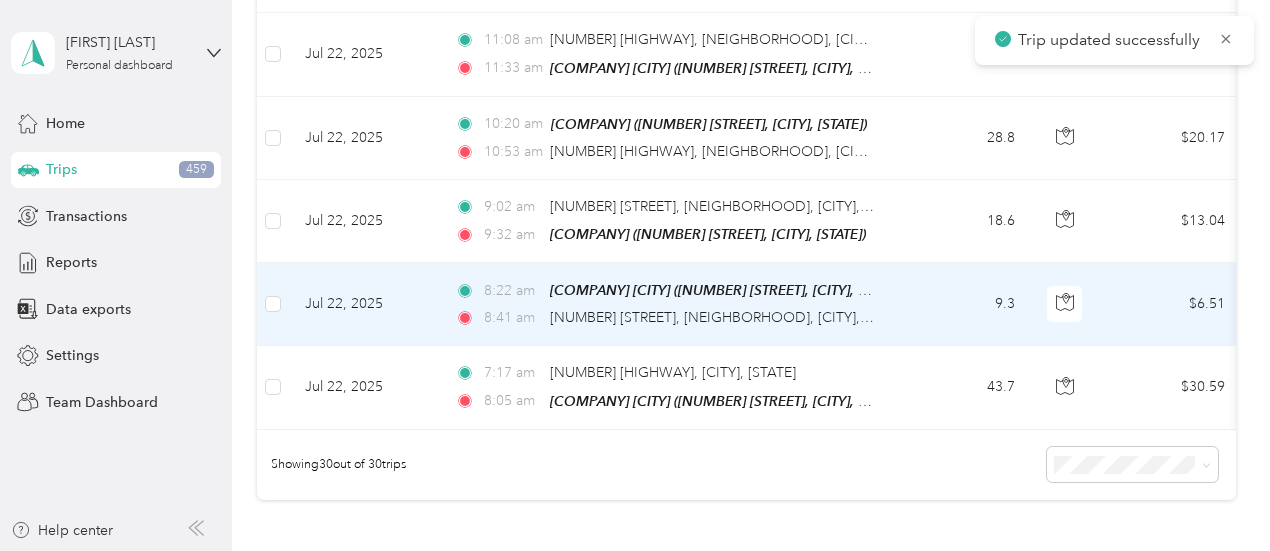 scroll, scrollTop: 2432, scrollLeft: 0, axis: vertical 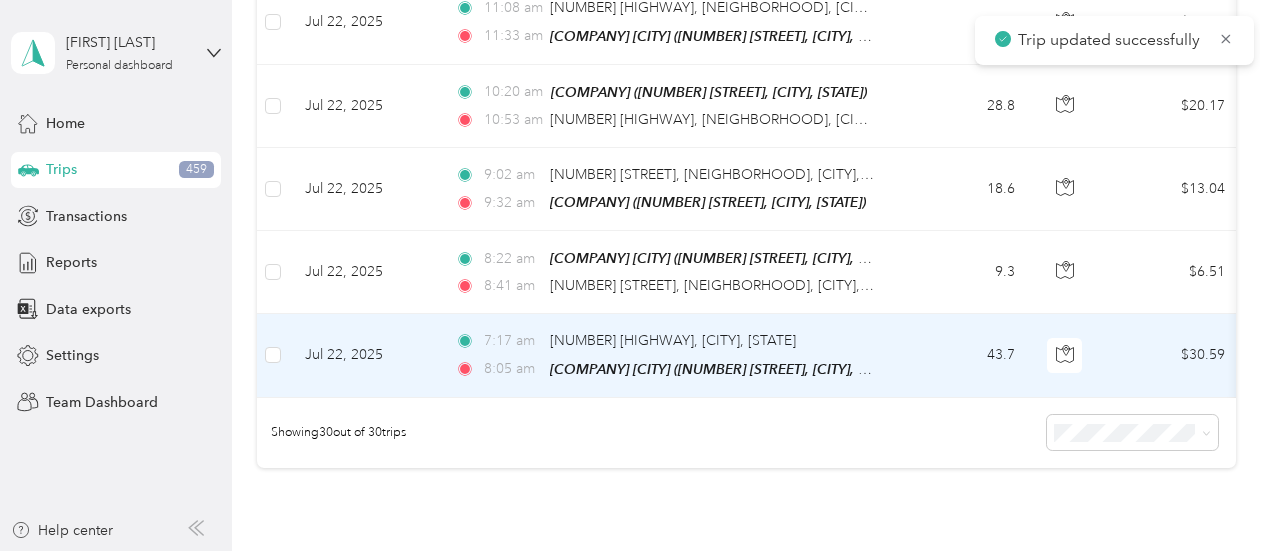 click on "7:17 am [NUMBER] [HIGHWAY], [CITY], [STATE] 8:05 am [COMPANY] [CITY] ([NUMBER] [STREET], [CITY], [STATE])" at bounding box center (669, 355) 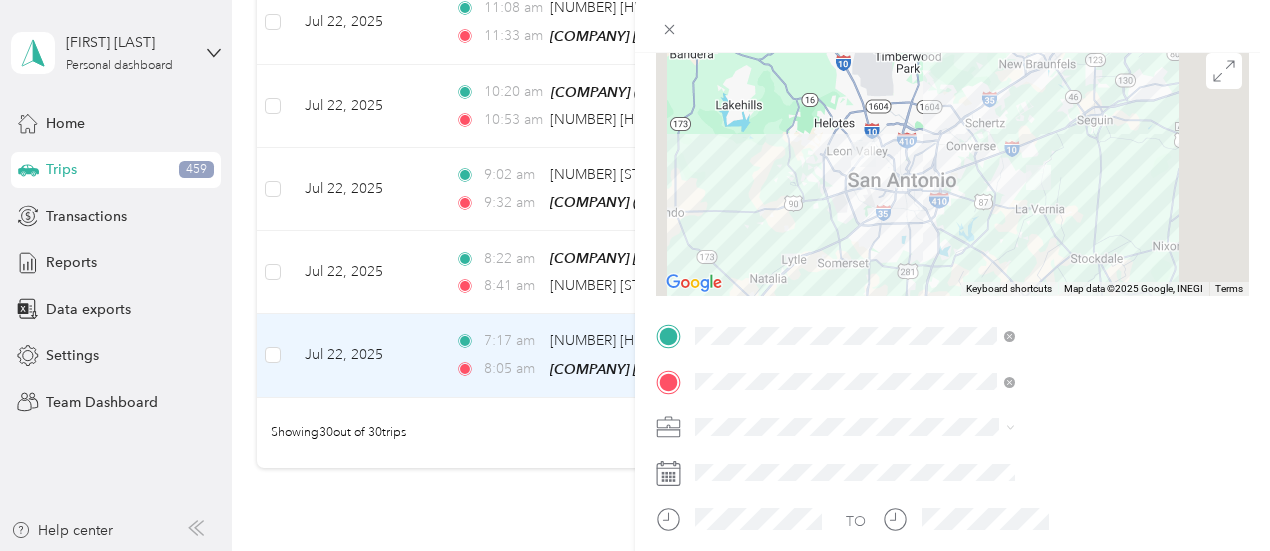 scroll, scrollTop: 173, scrollLeft: 0, axis: vertical 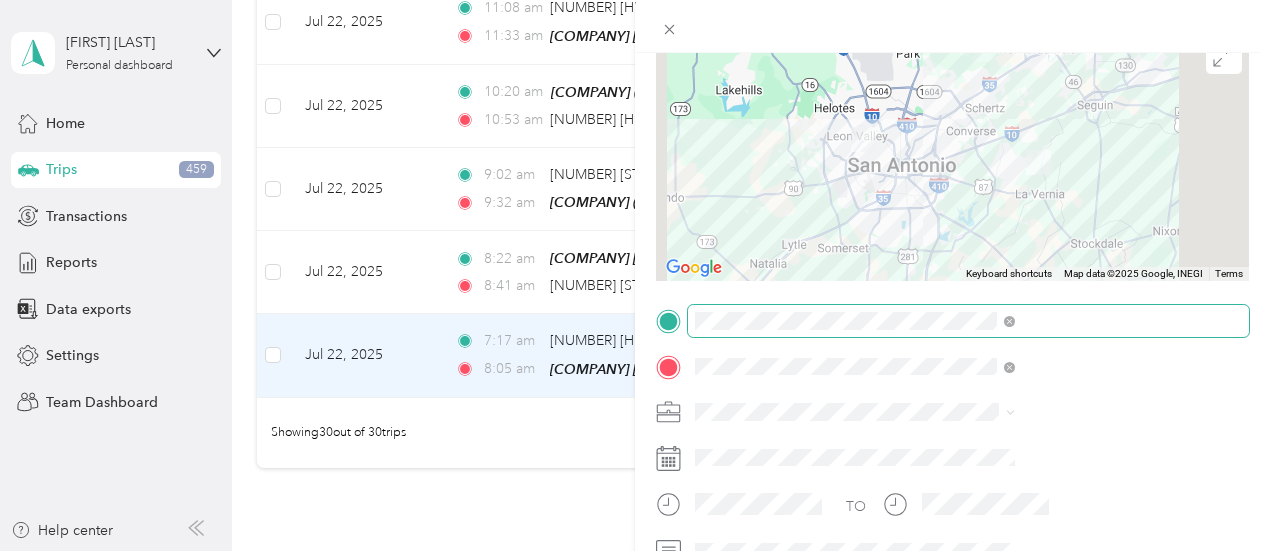 click at bounding box center [1009, 320] 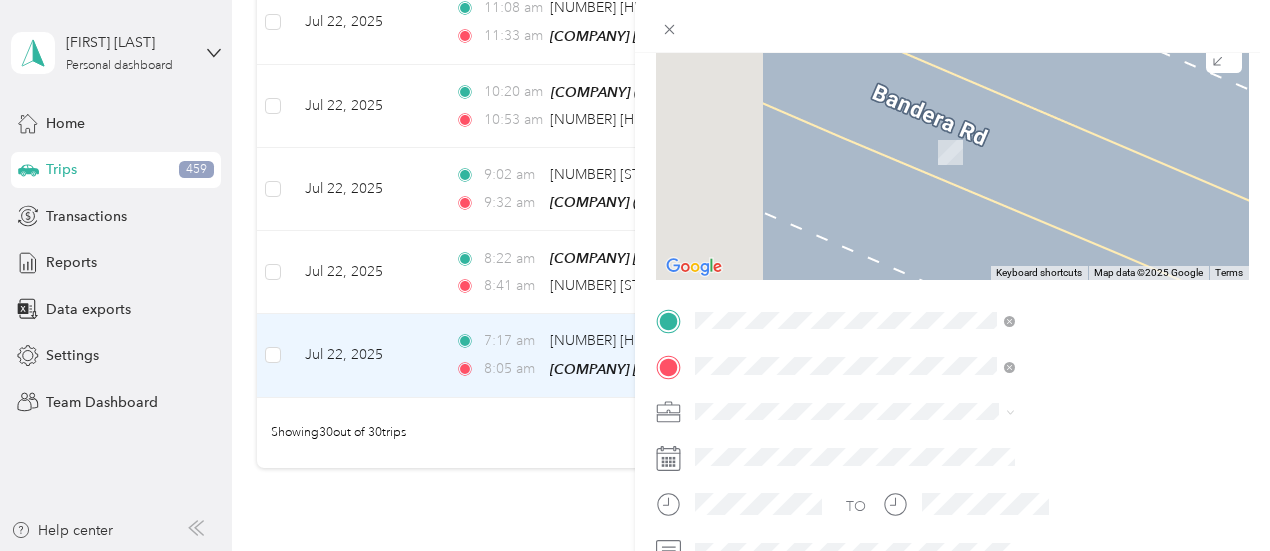 click on "[COMPANY] [CITY]" at bounding box center [1081, 315] 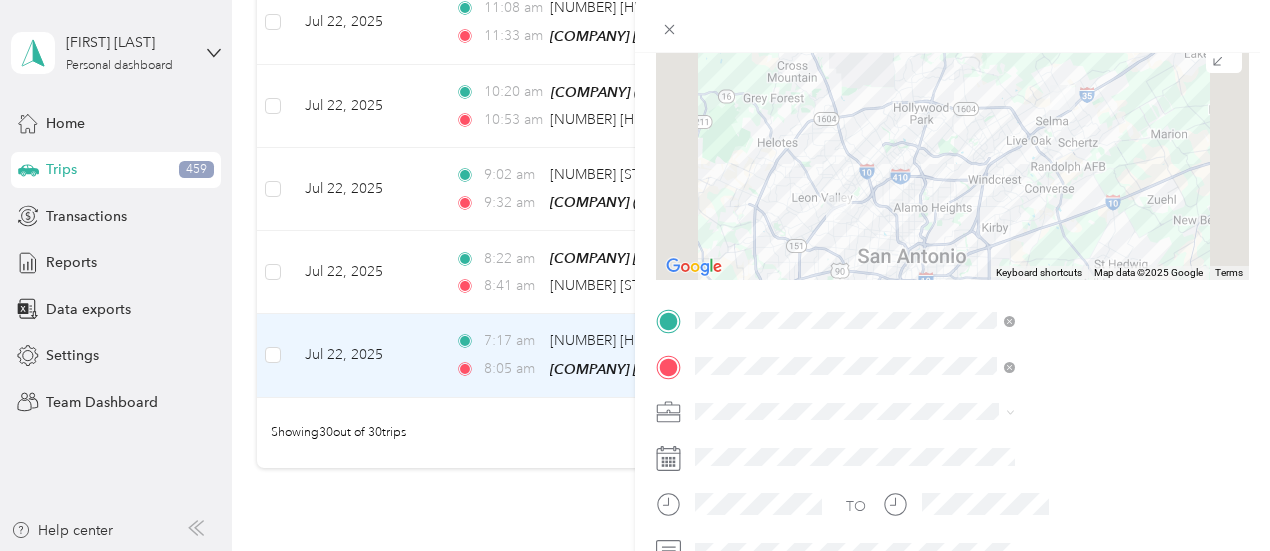 click at bounding box center [952, 155] 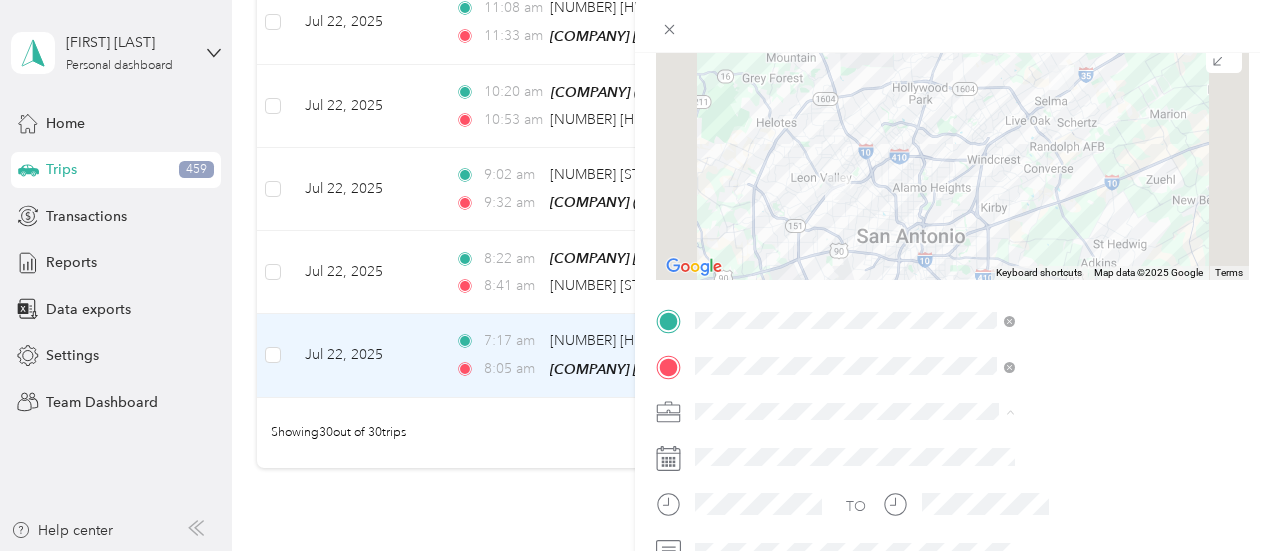 click on "Work Personal [COMPANY] Other Charity Medical Moving Commute" at bounding box center (1067, 253) 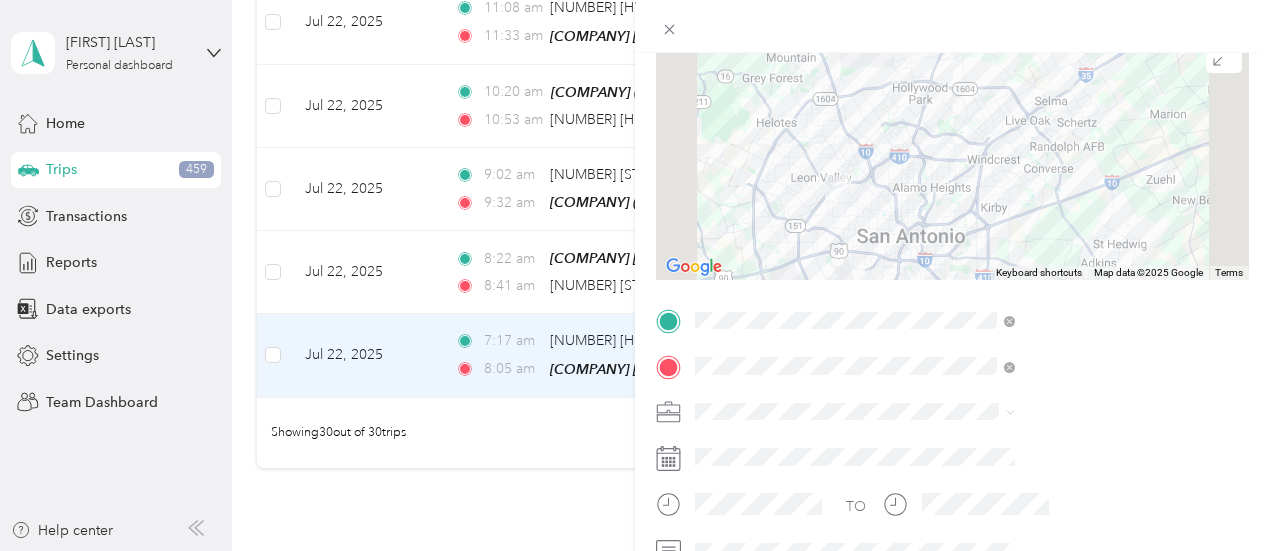 click on "Wilson Company" at bounding box center [1067, 200] 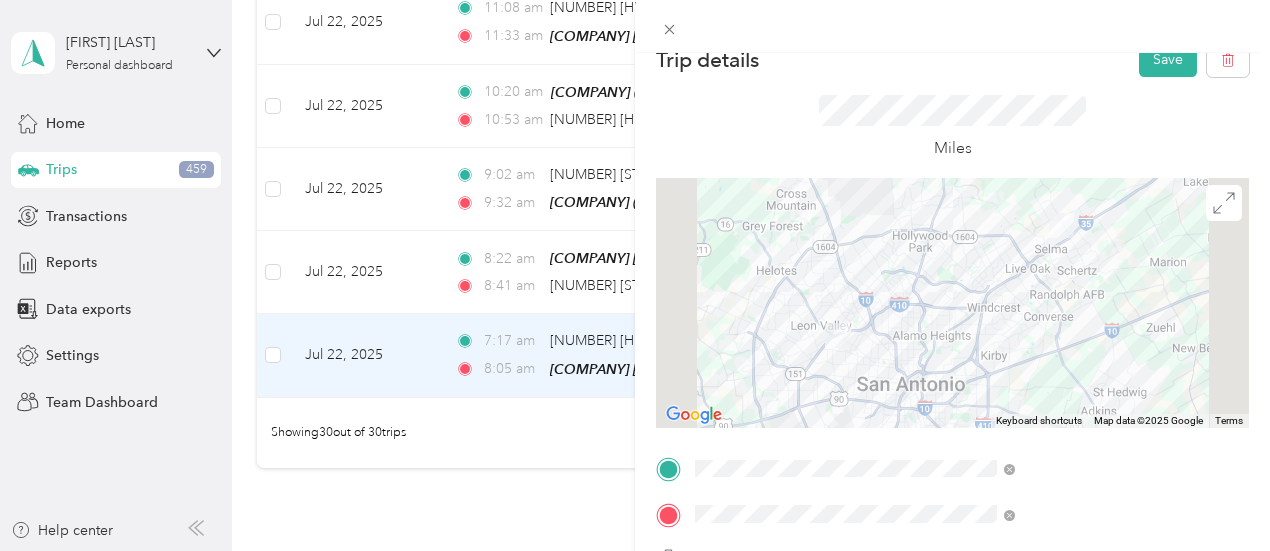 scroll, scrollTop: 0, scrollLeft: 0, axis: both 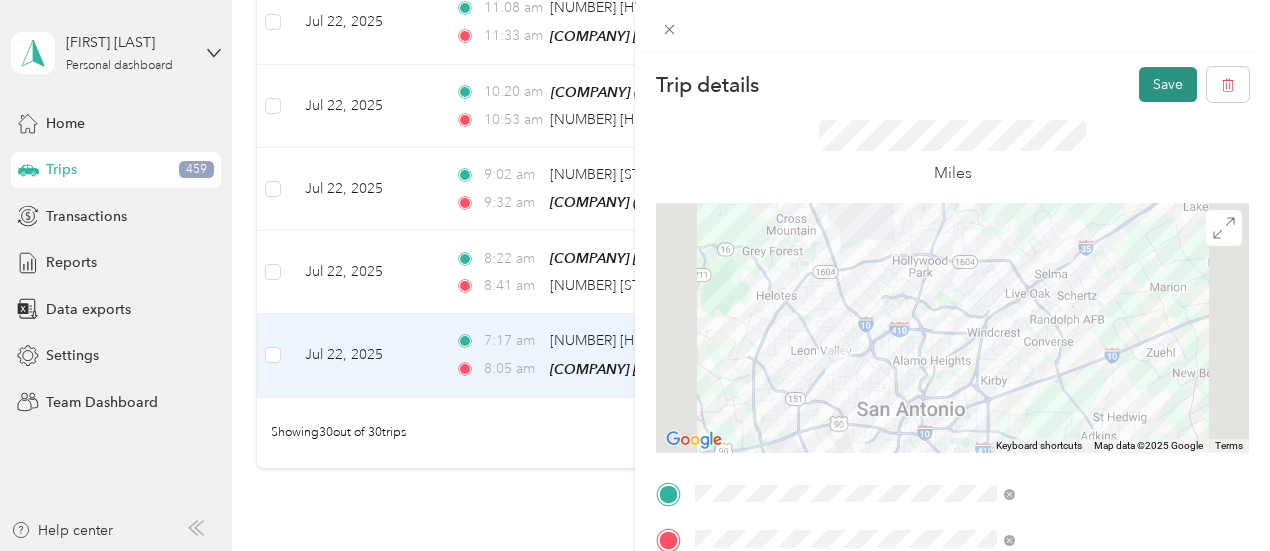 click on "Save" at bounding box center [1168, 84] 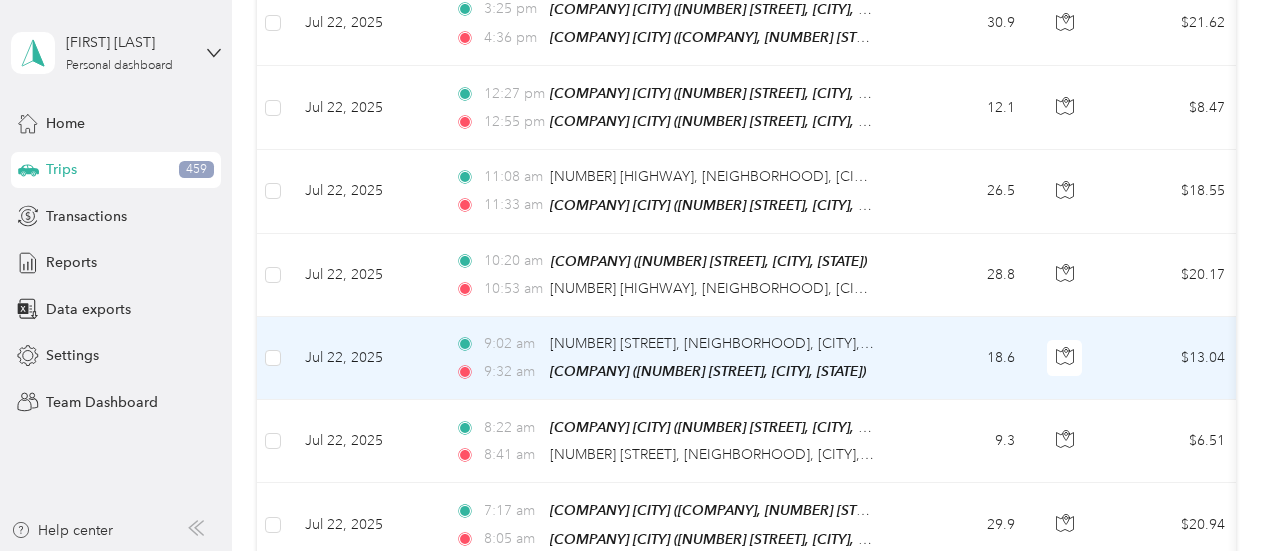 scroll, scrollTop: 2232, scrollLeft: 0, axis: vertical 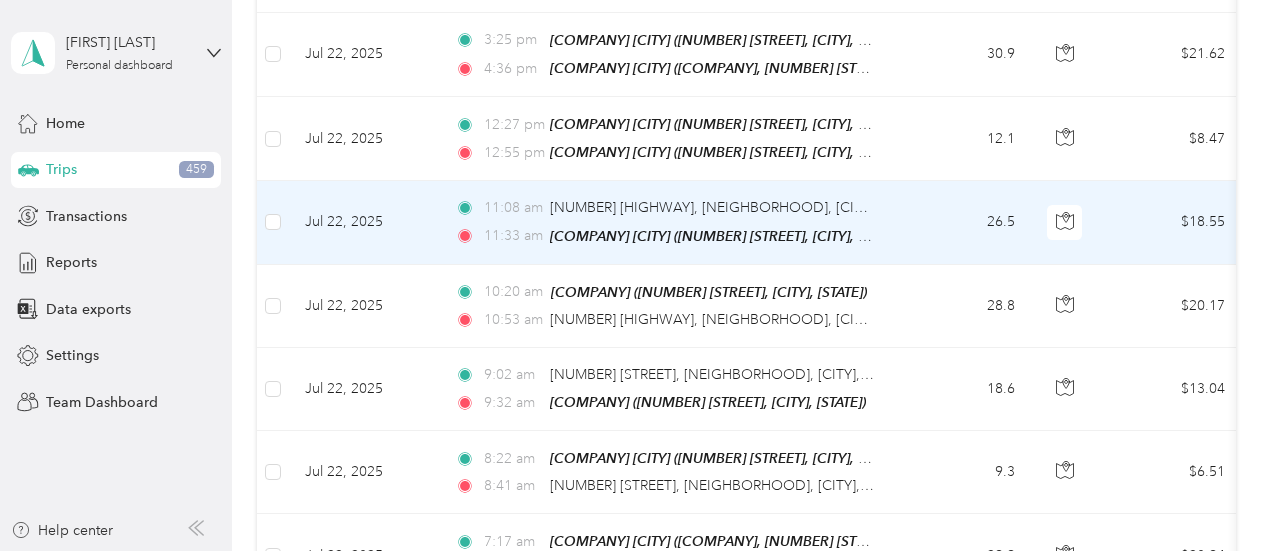 click on "26.5" at bounding box center (965, 222) 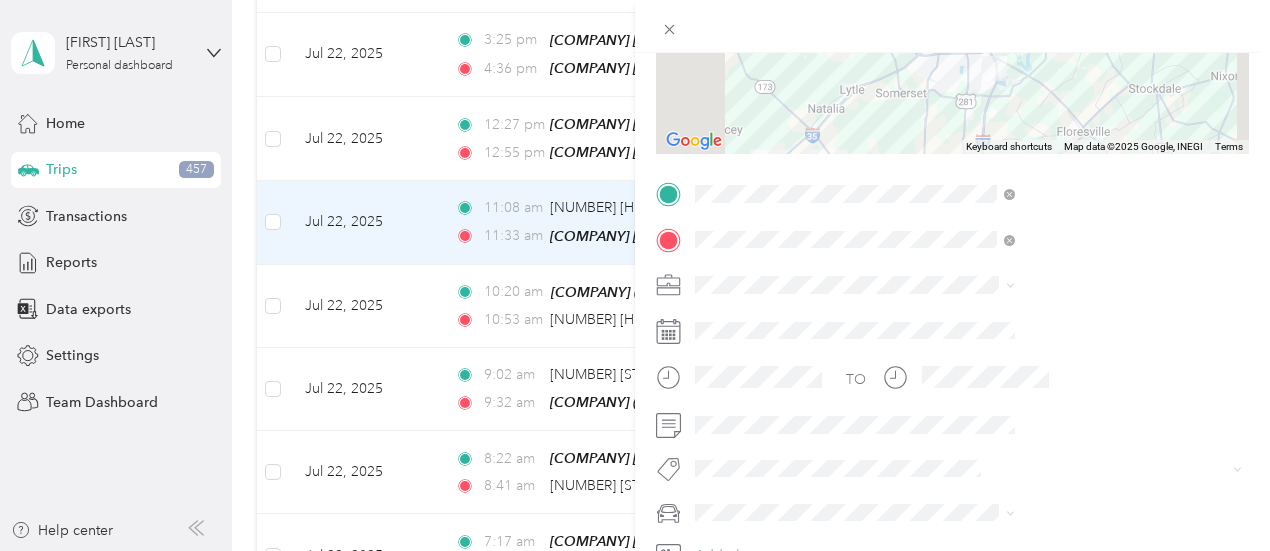 scroll, scrollTop: 309, scrollLeft: 0, axis: vertical 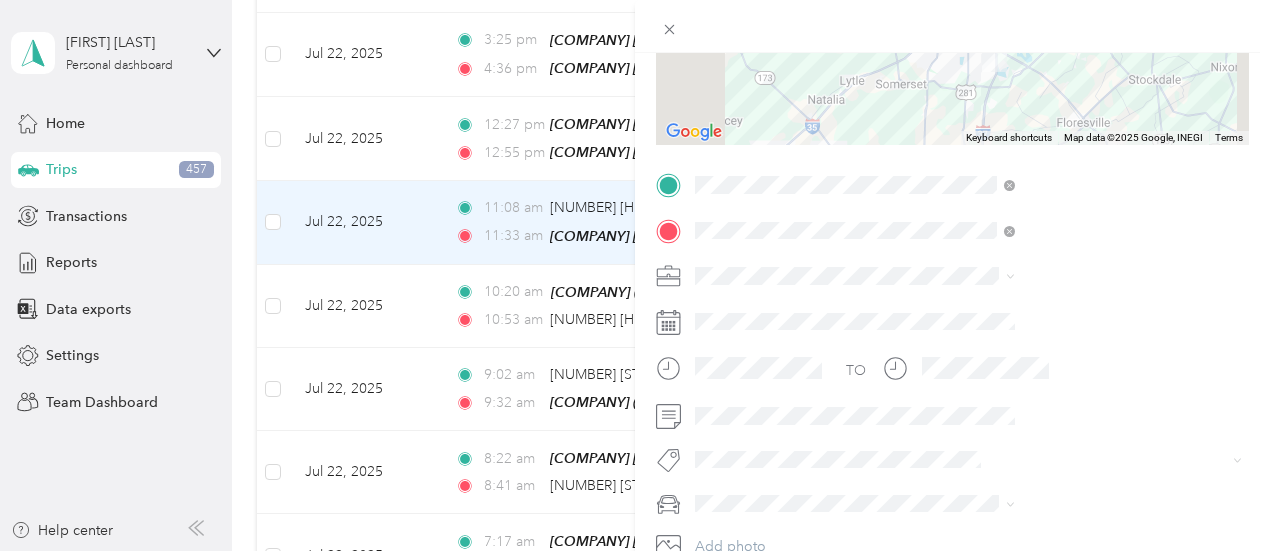 click on "Wilson Company" at bounding box center [968, 380] 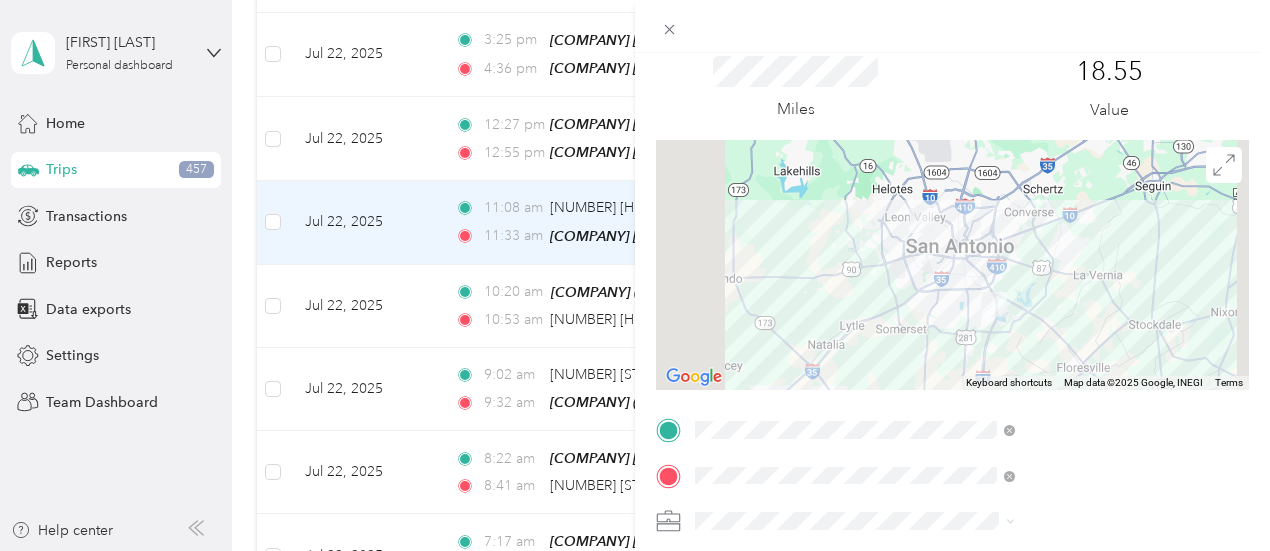 scroll, scrollTop: 0, scrollLeft: 0, axis: both 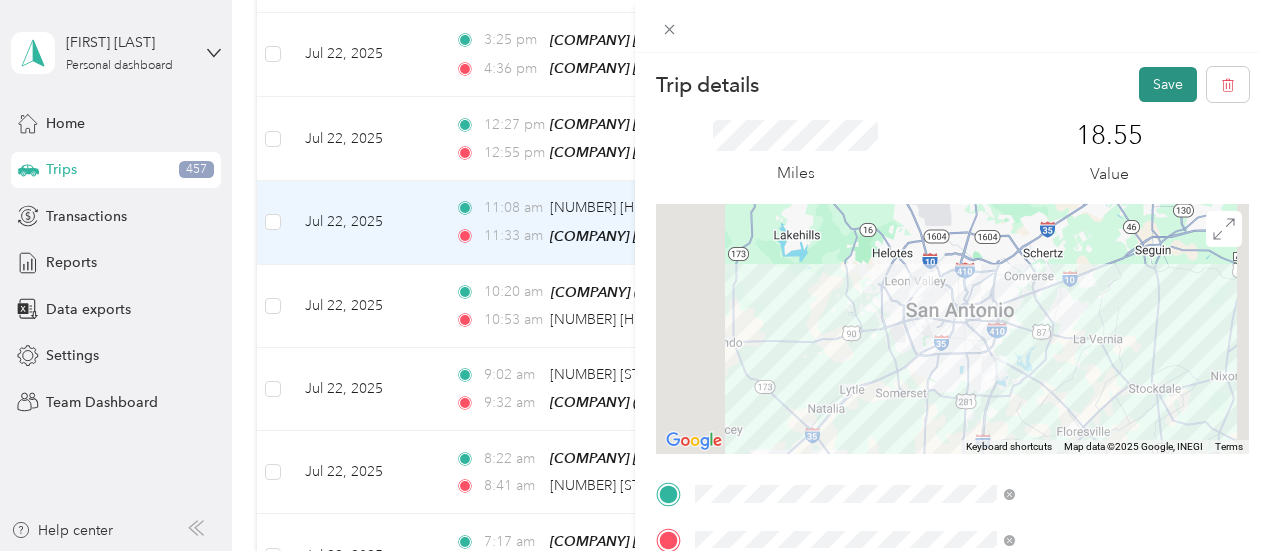 click on "Save" at bounding box center (1168, 84) 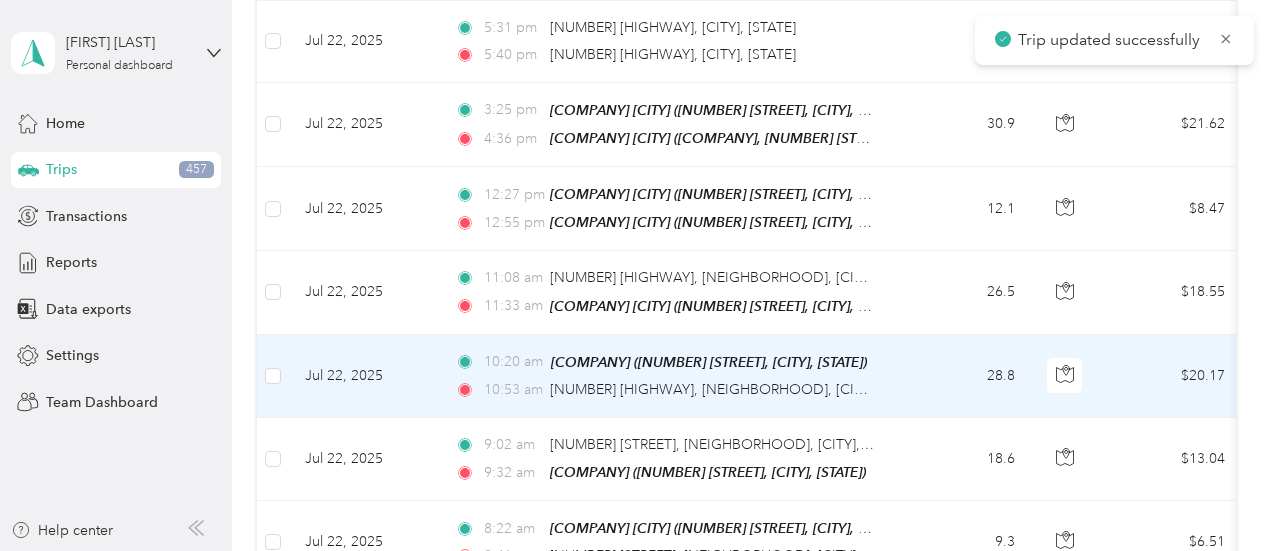 scroll, scrollTop: 2132, scrollLeft: 0, axis: vertical 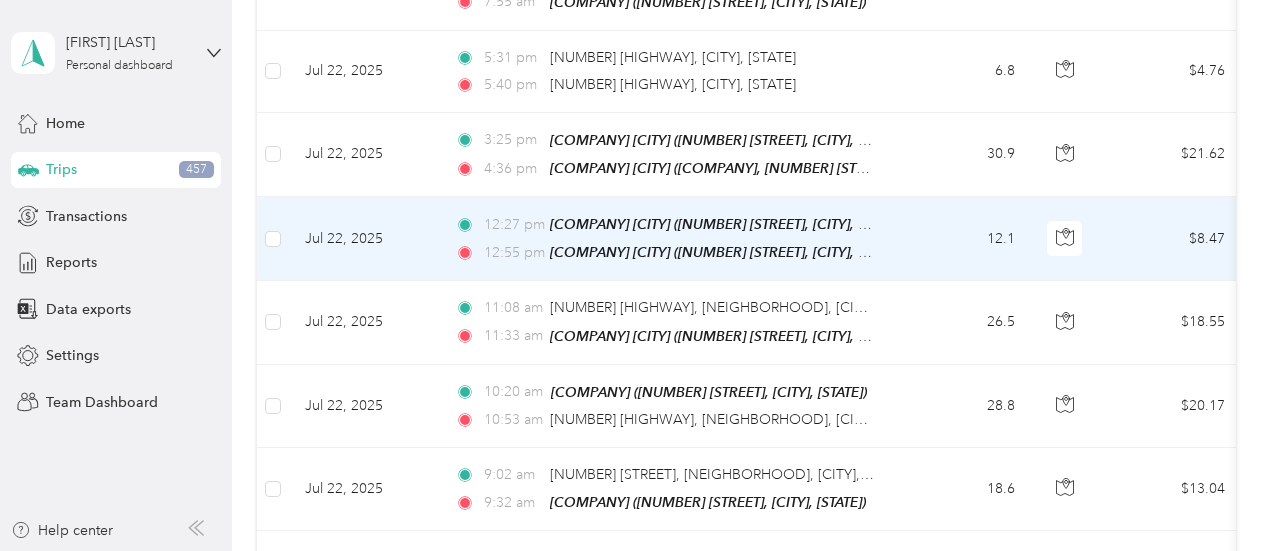 click on "12.1" at bounding box center [965, 239] 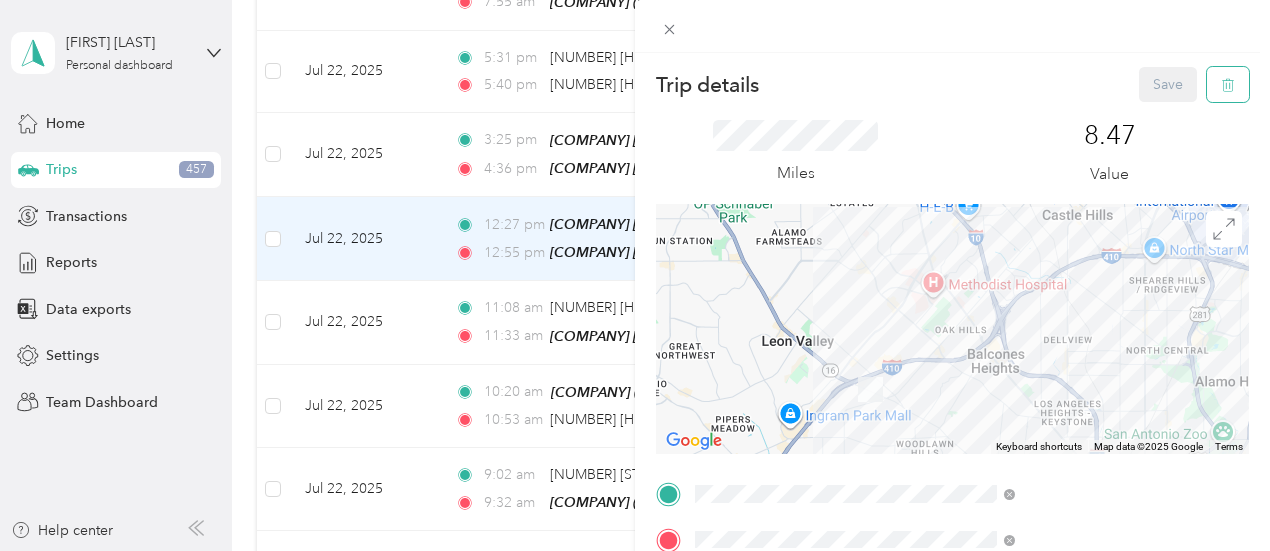 click at bounding box center (1228, 84) 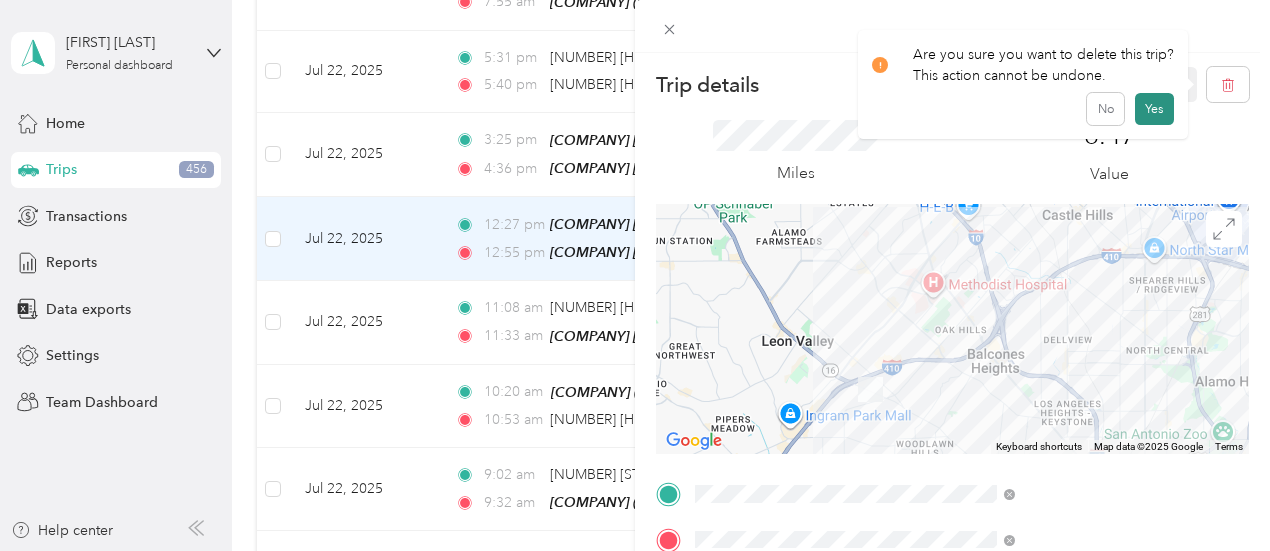 click on "Yes" at bounding box center (1154, 109) 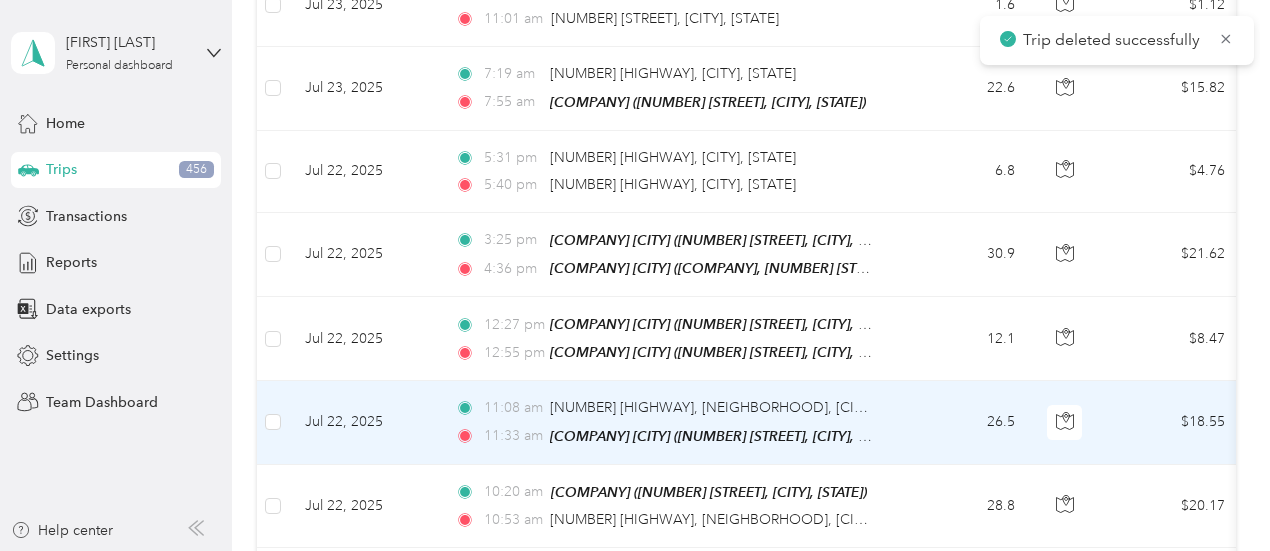 scroll, scrollTop: 1932, scrollLeft: 0, axis: vertical 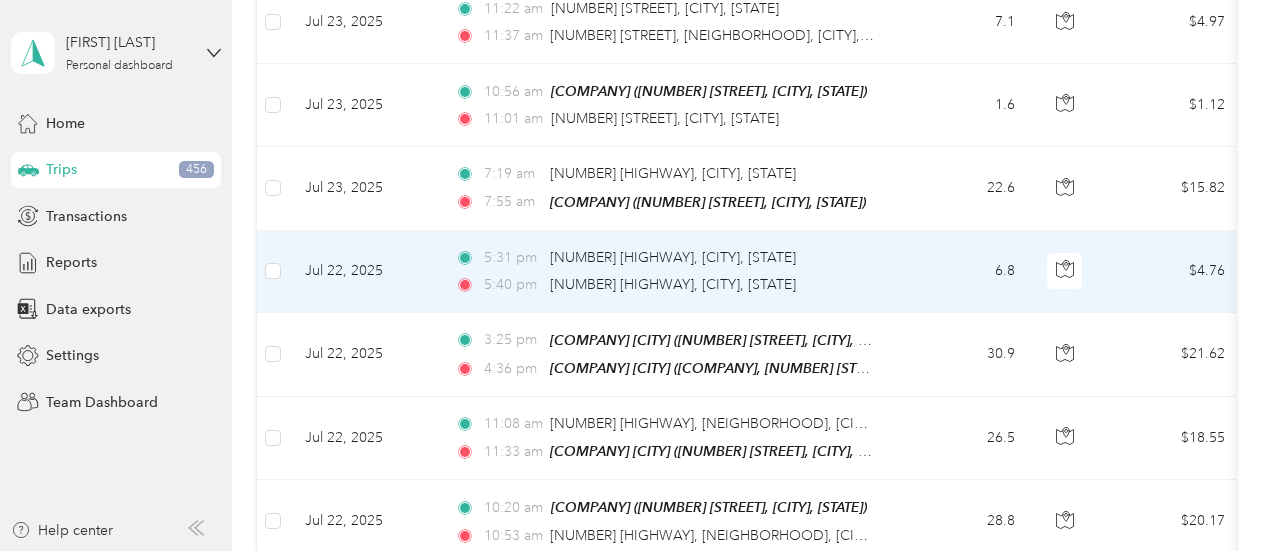 click on "5:40 pm [NUMBER] [HIGHWAY], [CITY], [STATE]" at bounding box center [665, 285] 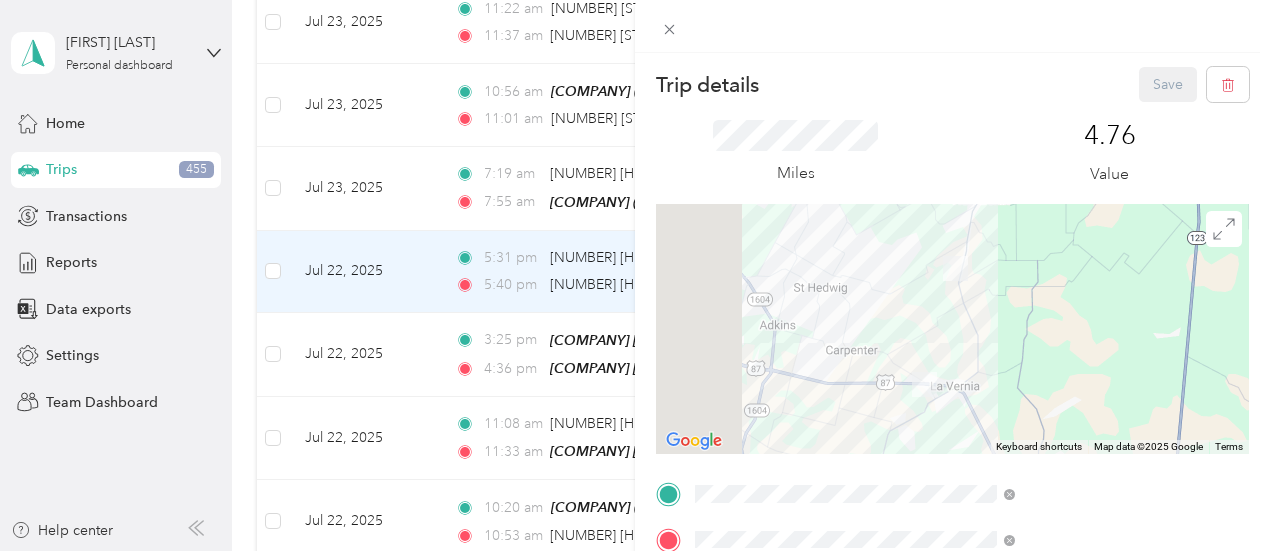 drag, startPoint x: 1252, startPoint y: 220, endPoint x: 1263, endPoint y: 249, distance: 31.016125 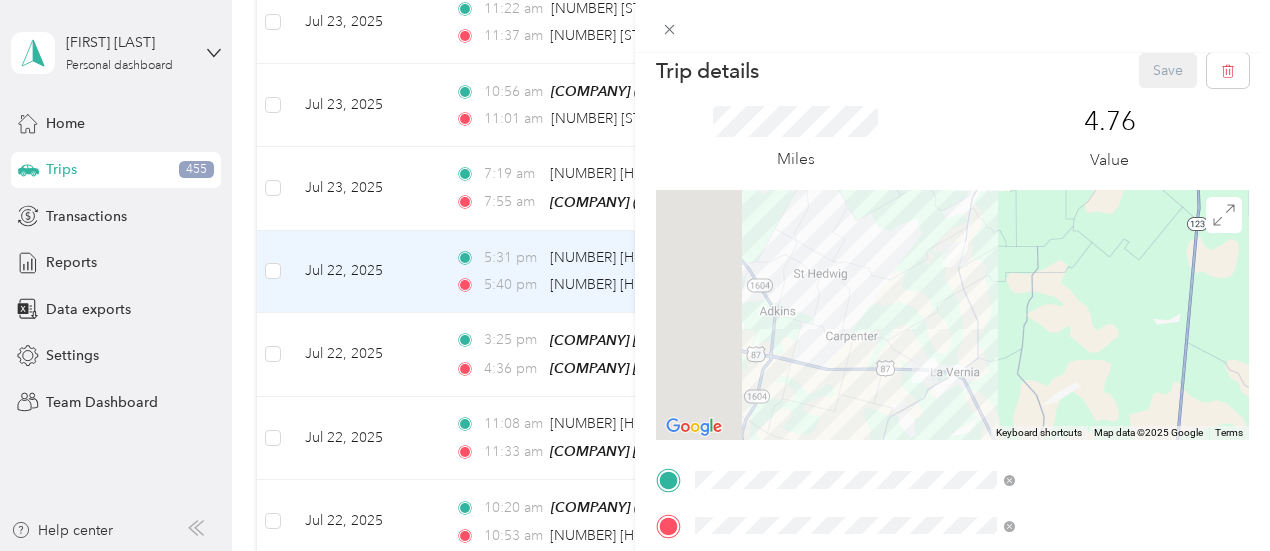 scroll, scrollTop: 0, scrollLeft: 0, axis: both 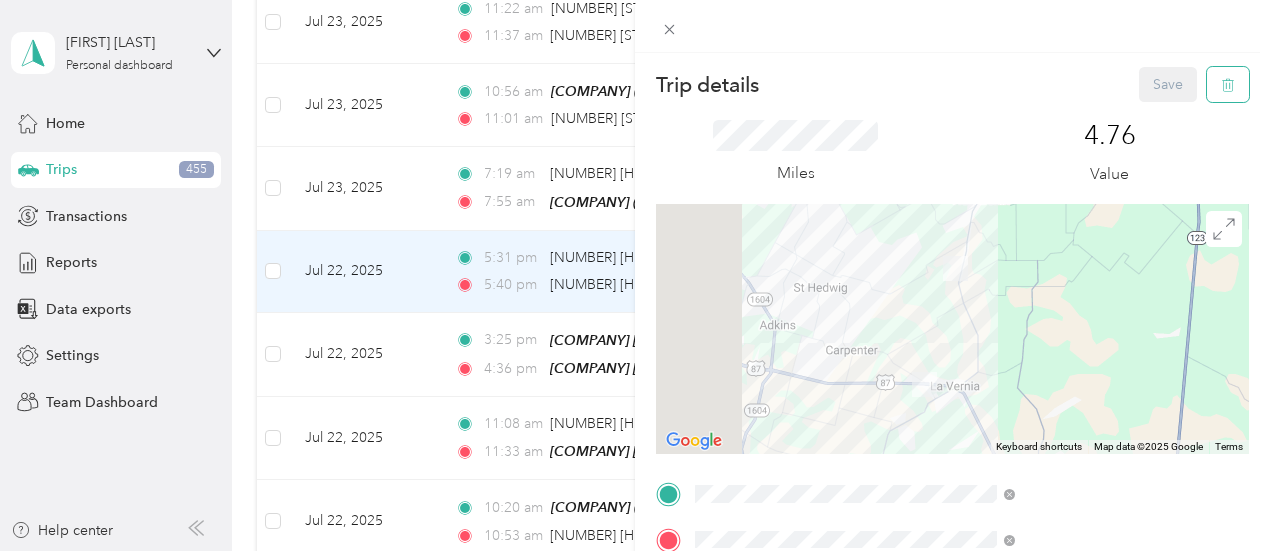 click at bounding box center [1228, 84] 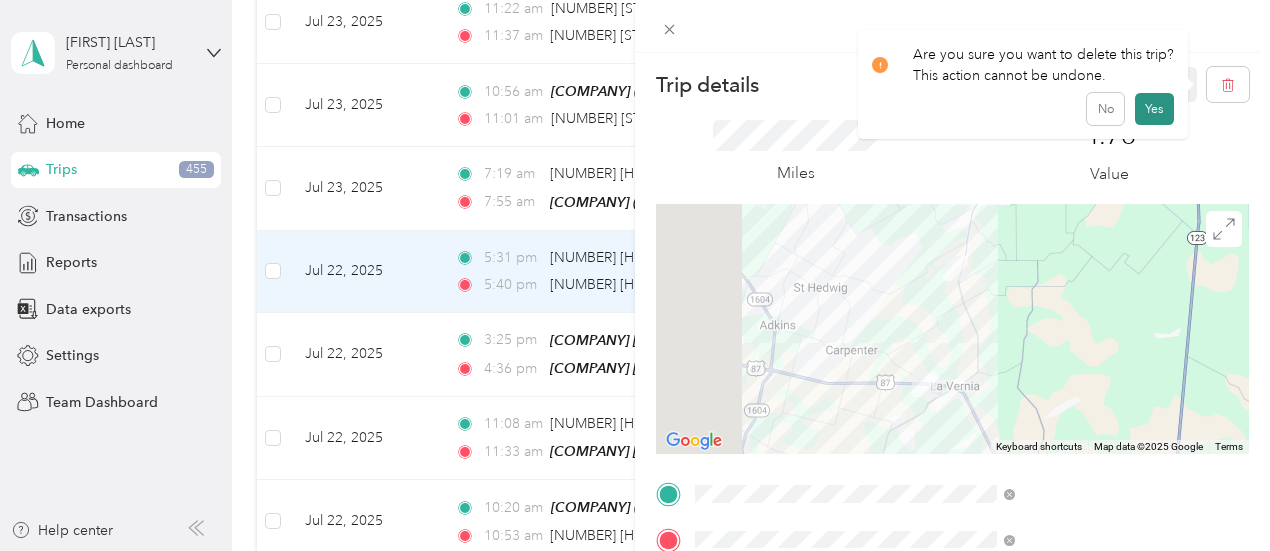 click on "Yes" at bounding box center [1154, 109] 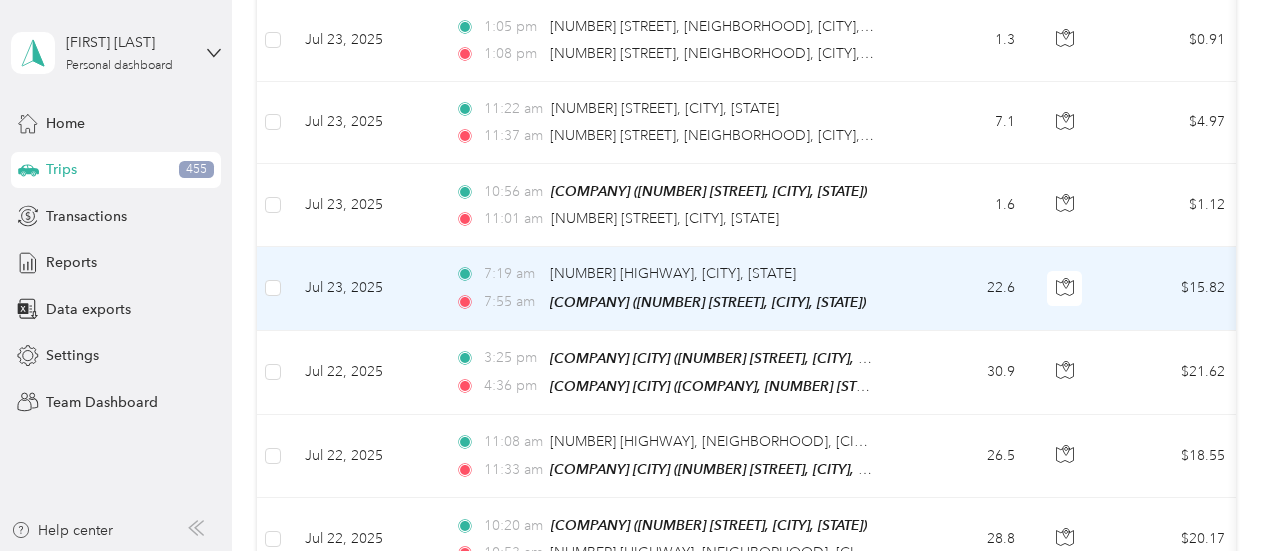 scroll, scrollTop: 1732, scrollLeft: 0, axis: vertical 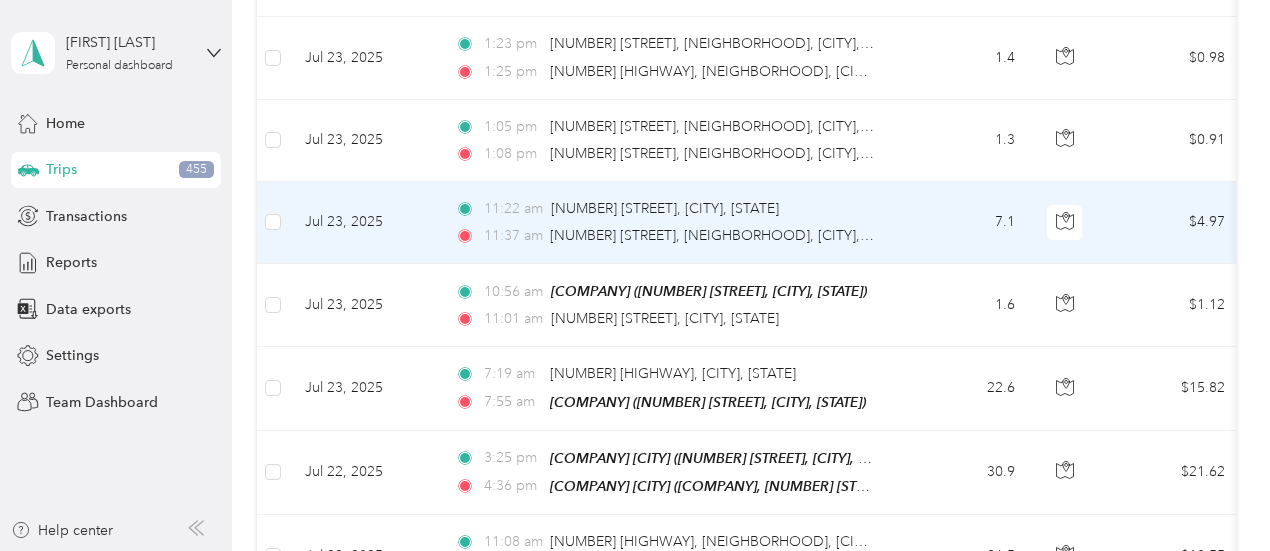 click on "7.1" at bounding box center (965, 223) 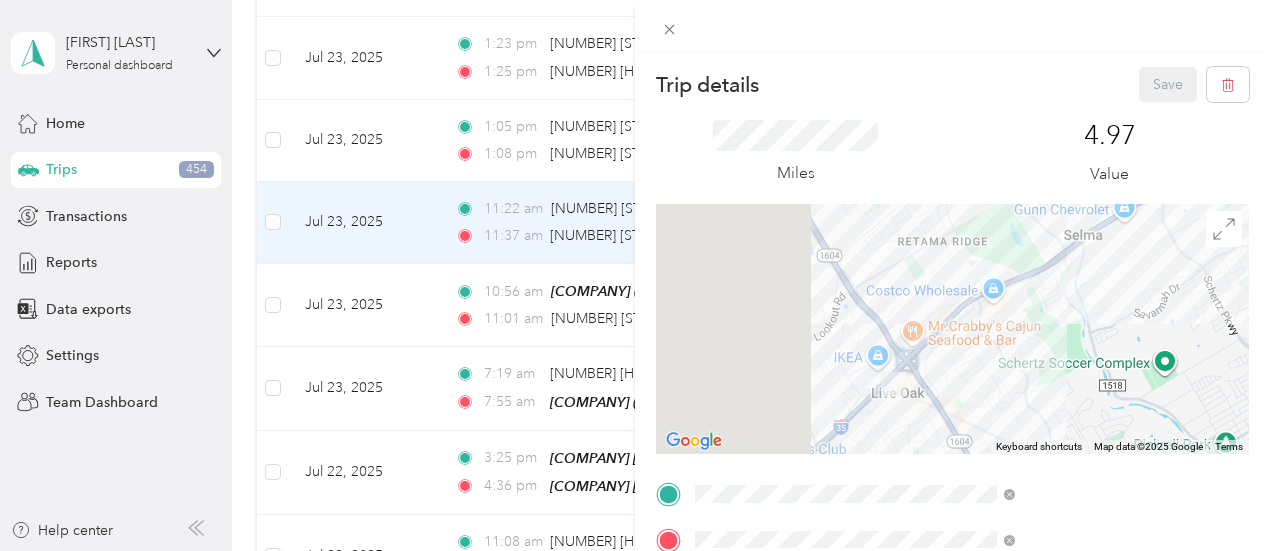 drag, startPoint x: 1011, startPoint y: 362, endPoint x: 1156, endPoint y: 335, distance: 147.49237 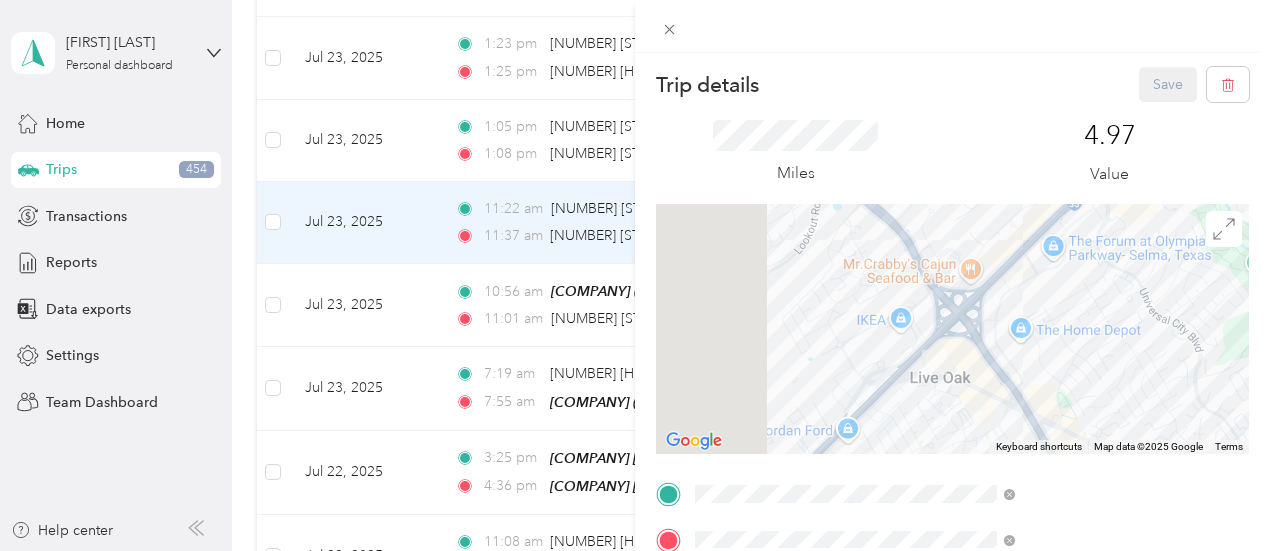 drag, startPoint x: 1030, startPoint y: 363, endPoint x: 1189, endPoint y: 305, distance: 169.24834 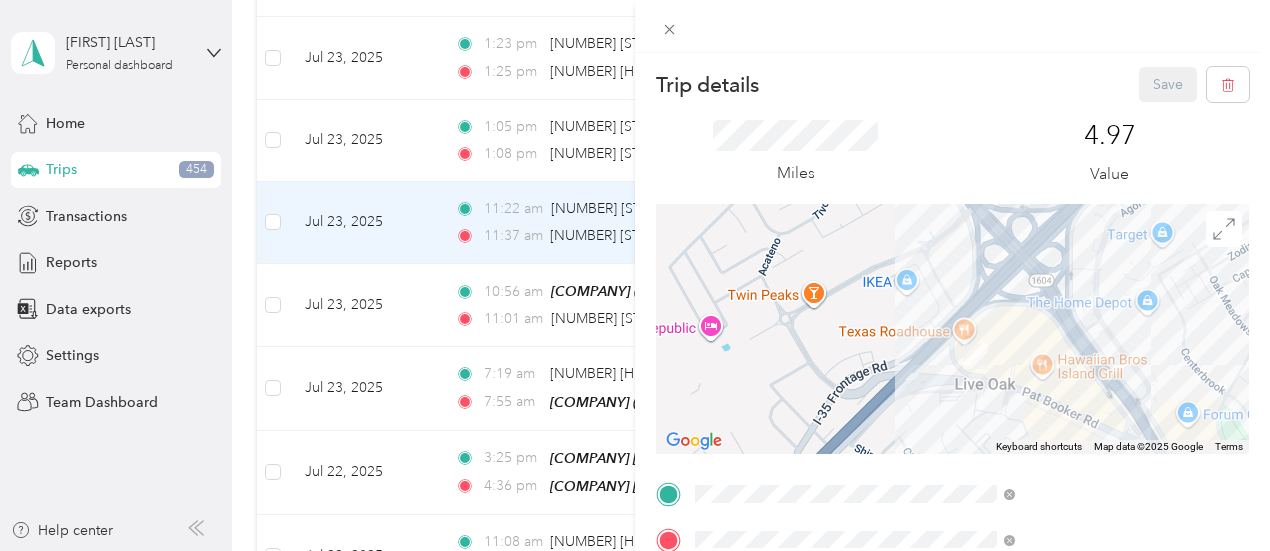 drag, startPoint x: 1045, startPoint y: 347, endPoint x: 1116, endPoint y: 333, distance: 72.36712 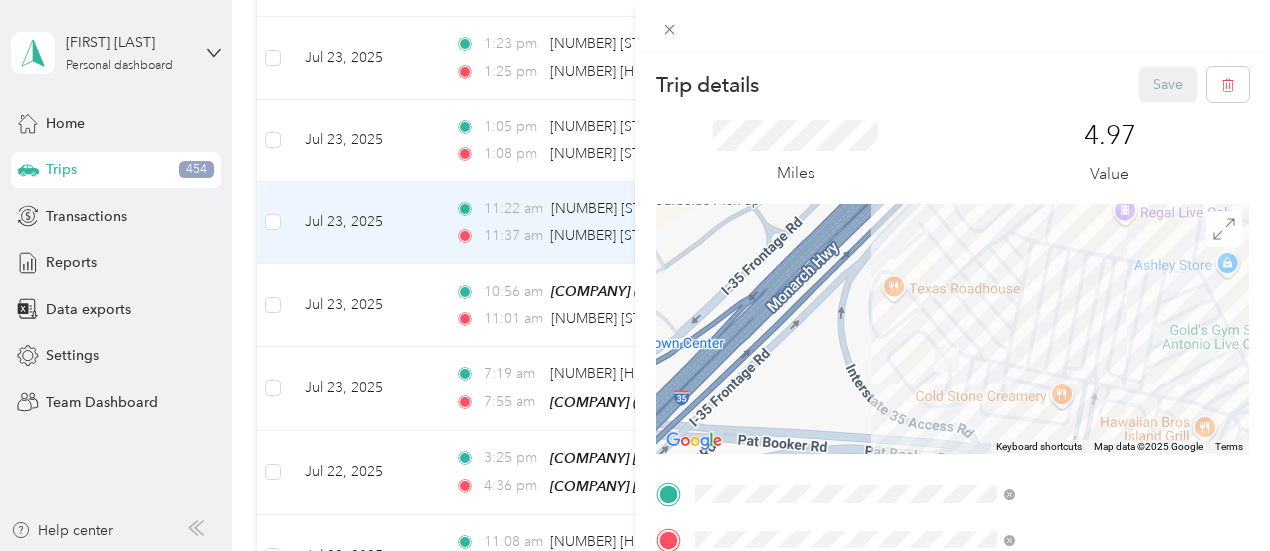 drag, startPoint x: 1065, startPoint y: 376, endPoint x: 1114, endPoint y: 315, distance: 78.24321 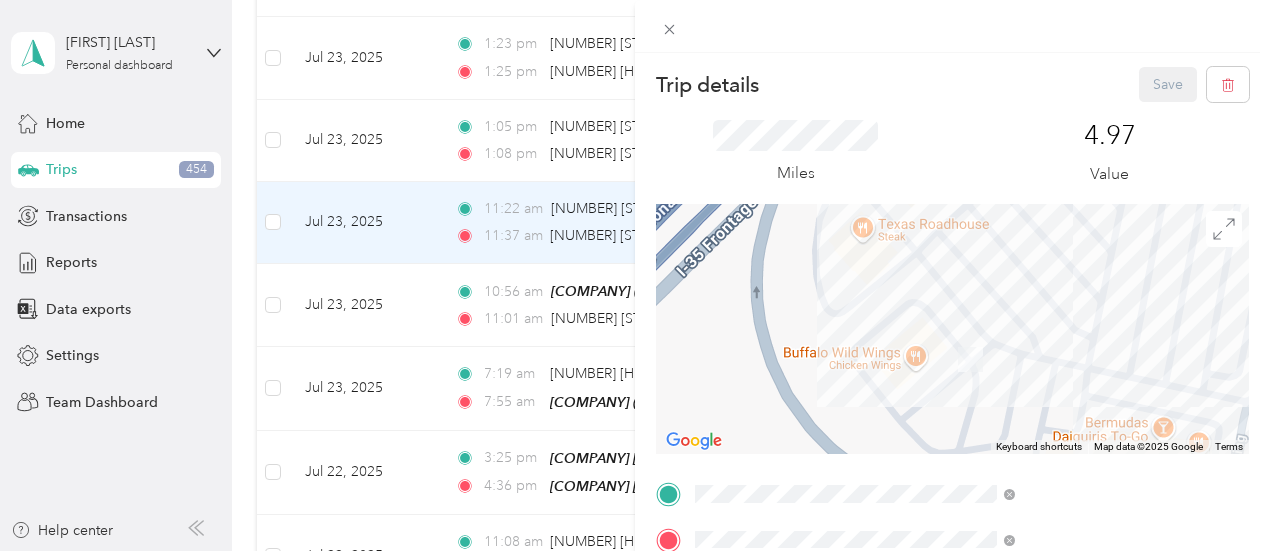 drag, startPoint x: 1070, startPoint y: 320, endPoint x: 1167, endPoint y: 276, distance: 106.51291 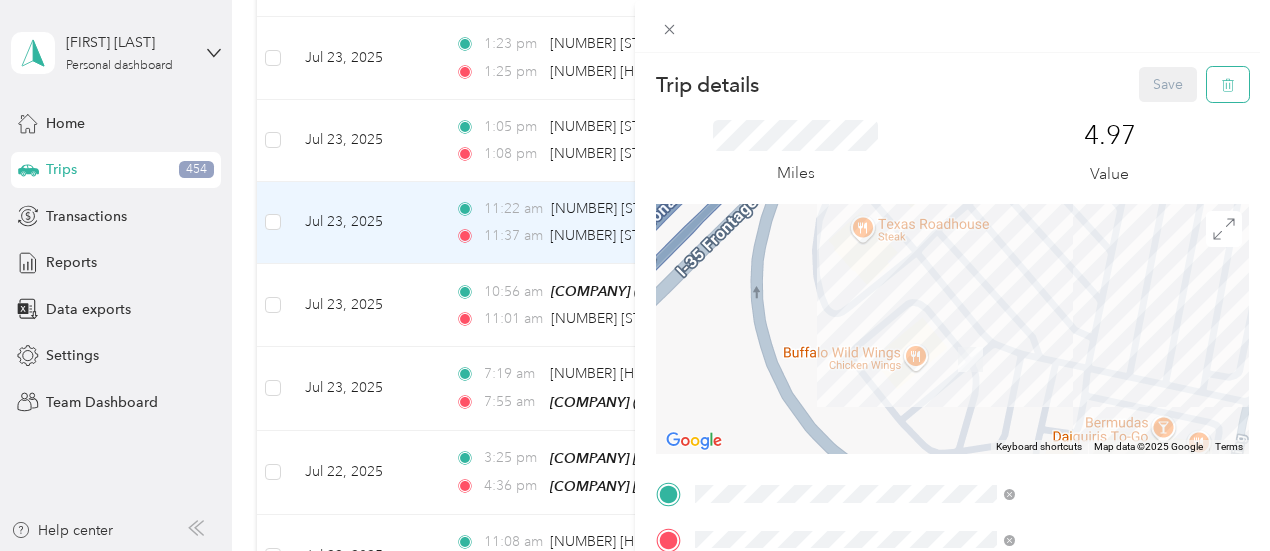 click 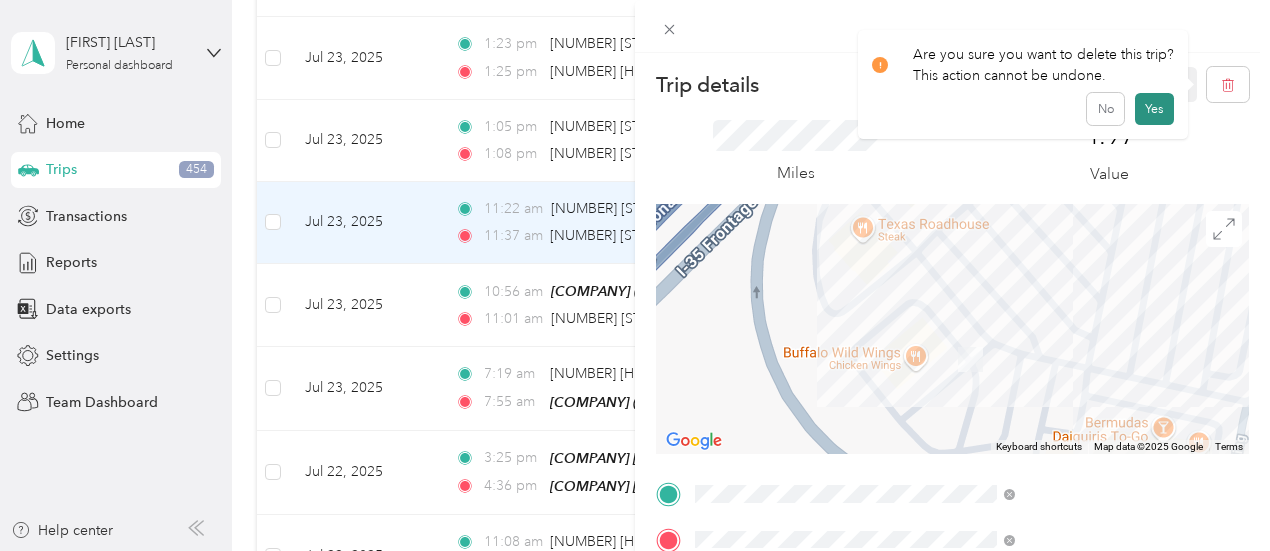 click on "Yes" at bounding box center (1154, 109) 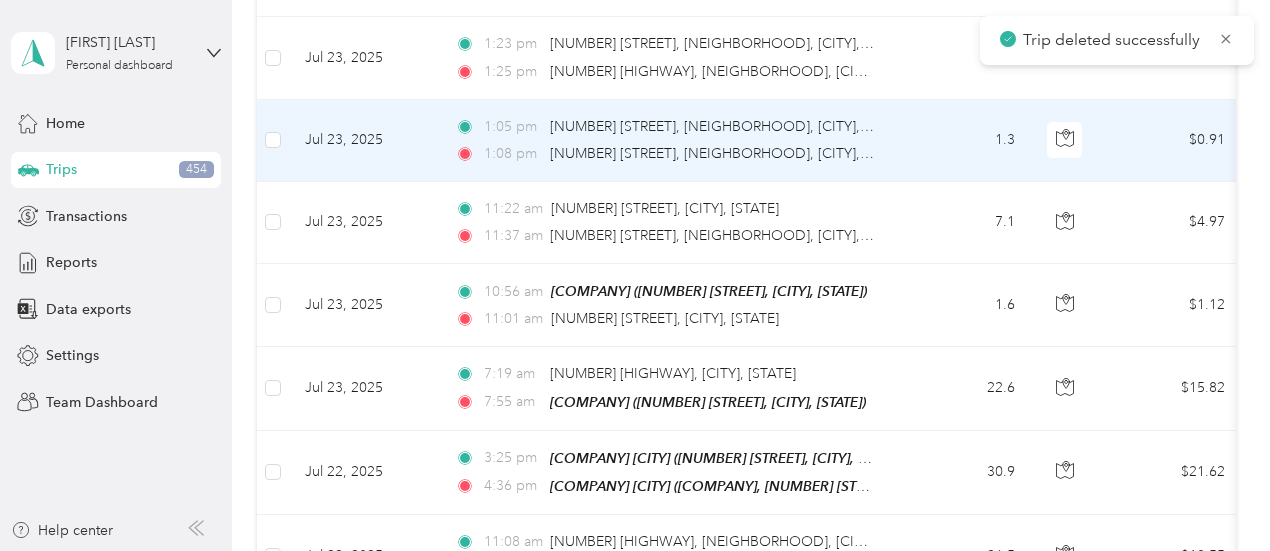 click on "1:05 pm [NUMBER] [STREET], [NEIGHBORHOOD], [CITY], [STATE] 1:08 pm [NUMBER] [STREET], [NEIGHBORHOOD], [CITY], [STATE]" at bounding box center [669, 141] 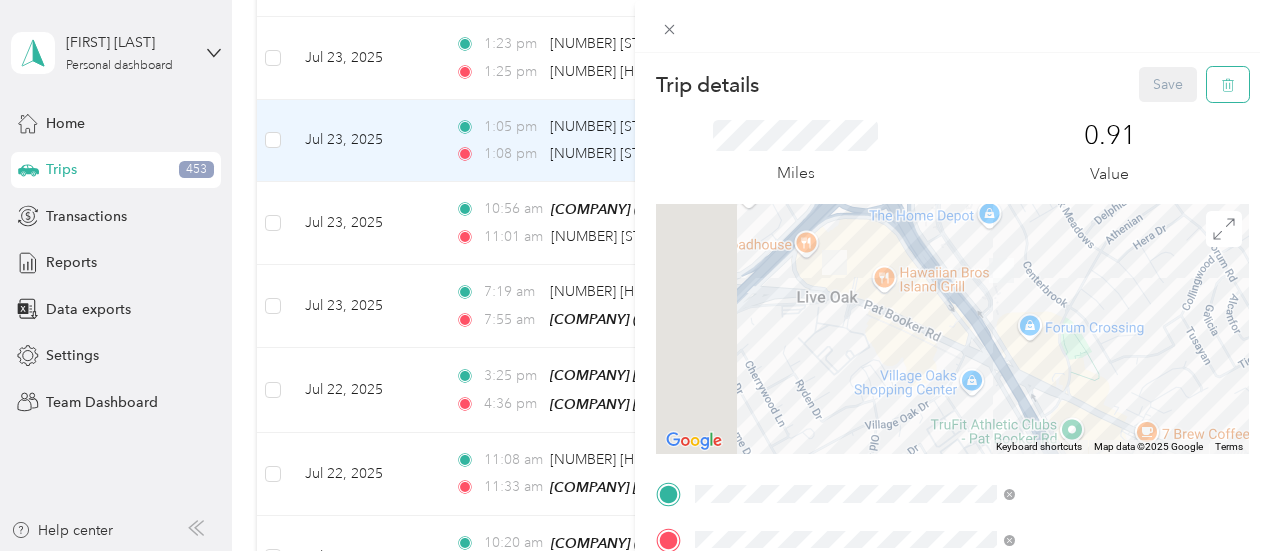 click at bounding box center (1228, 84) 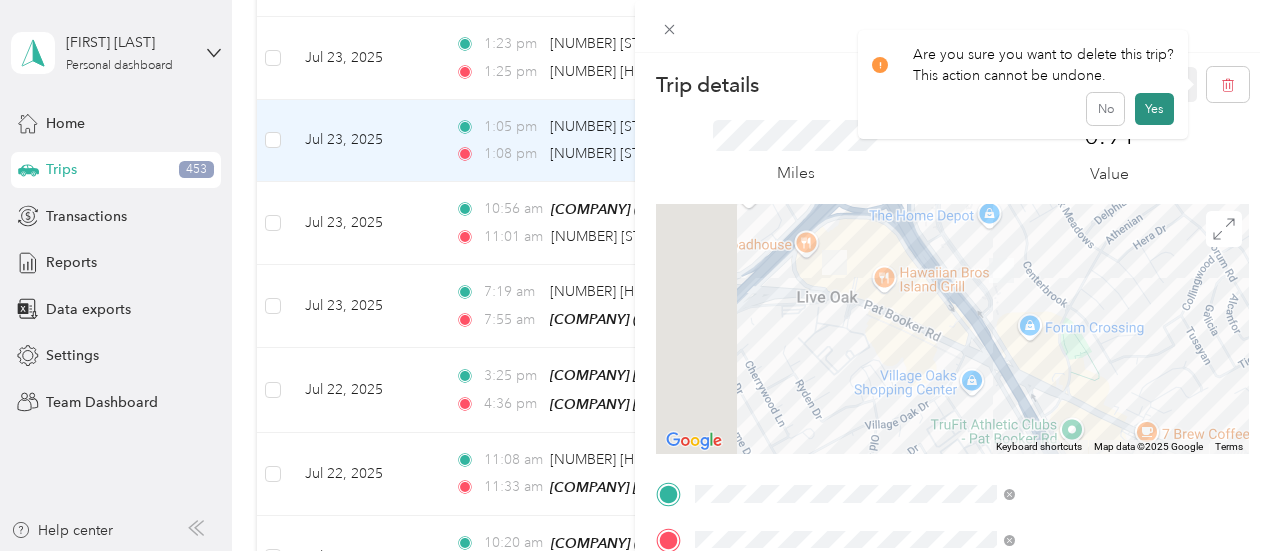 click on "Yes" at bounding box center [1154, 109] 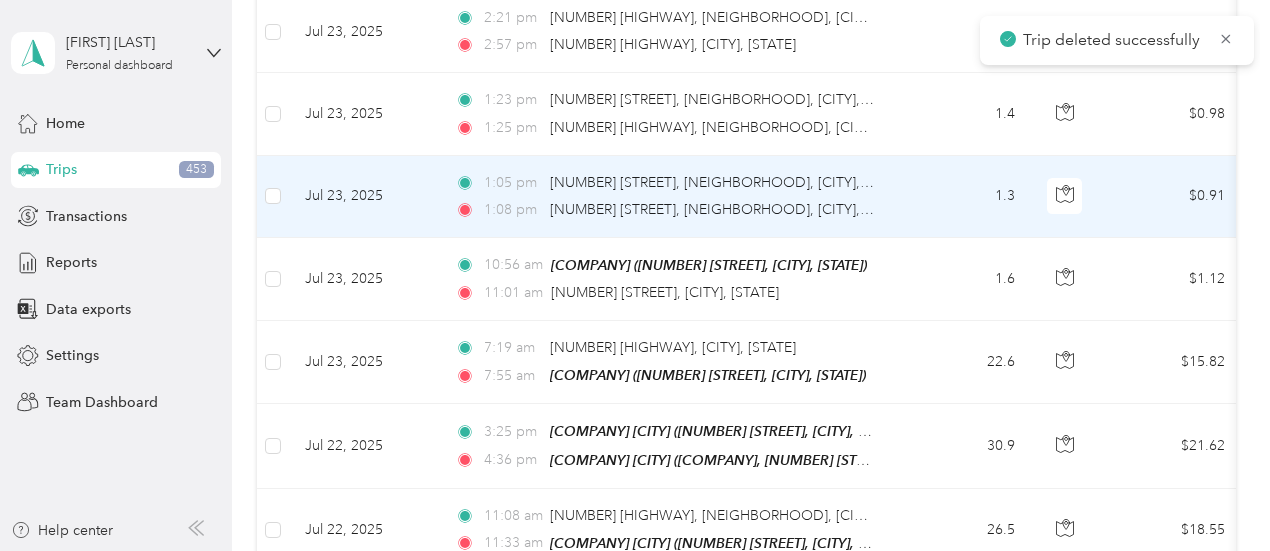 scroll, scrollTop: 1632, scrollLeft: 0, axis: vertical 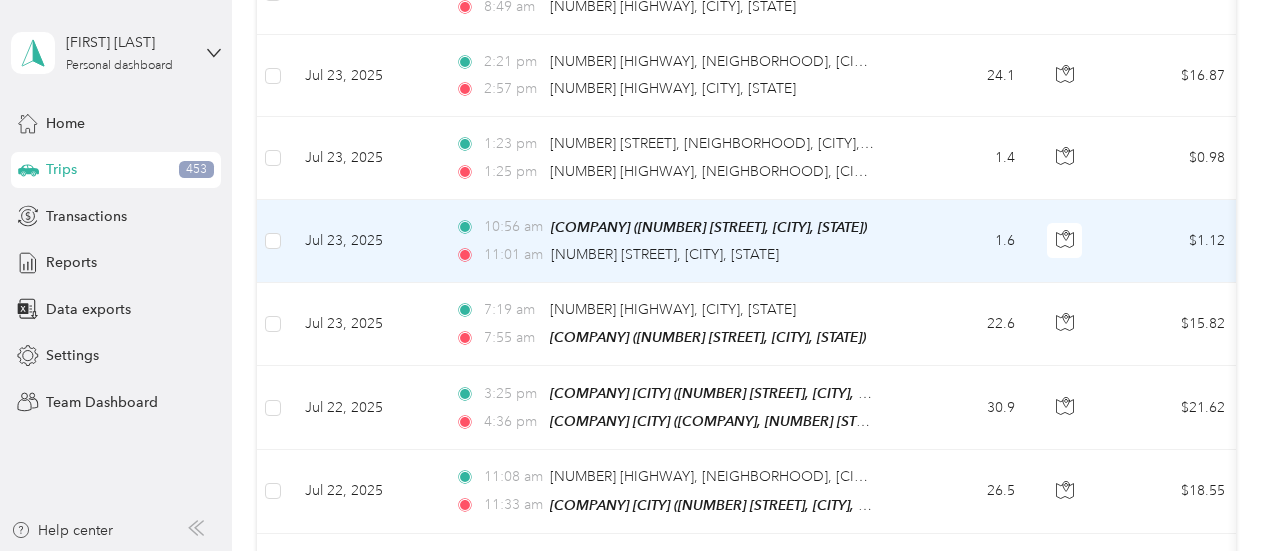 click on "10:56 am [COMPANY]  ([NUMBER] [STREET], [CITY], [STATE]) 11:01 am [NUMBER] [STREET], [CITY], [STATE]" at bounding box center (669, 241) 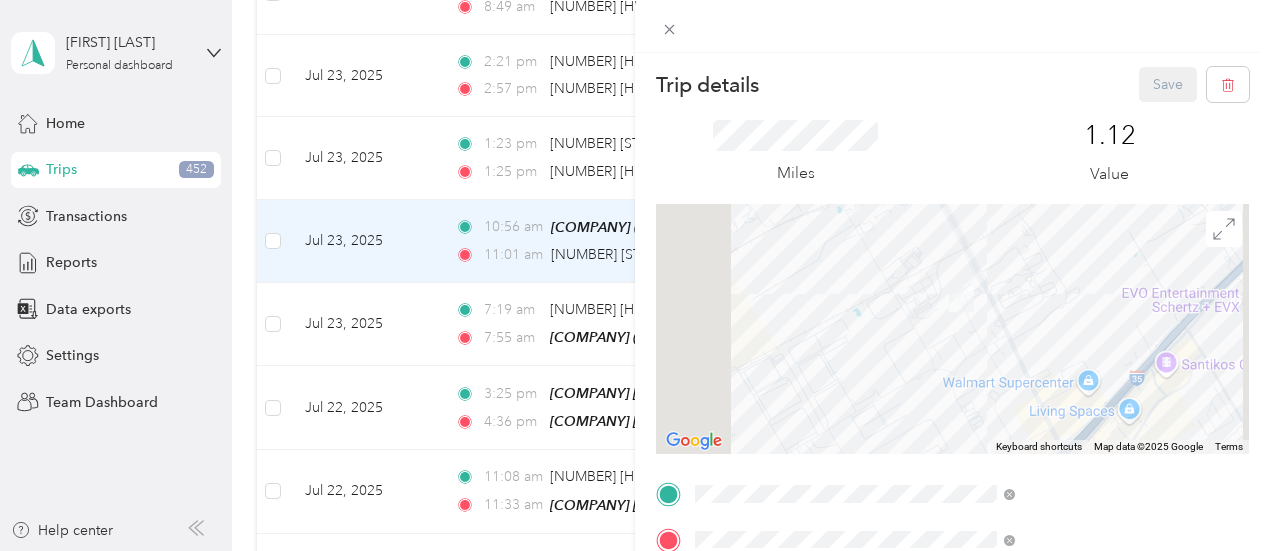 drag, startPoint x: 1035, startPoint y: 265, endPoint x: 1085, endPoint y: 343, distance: 92.64988 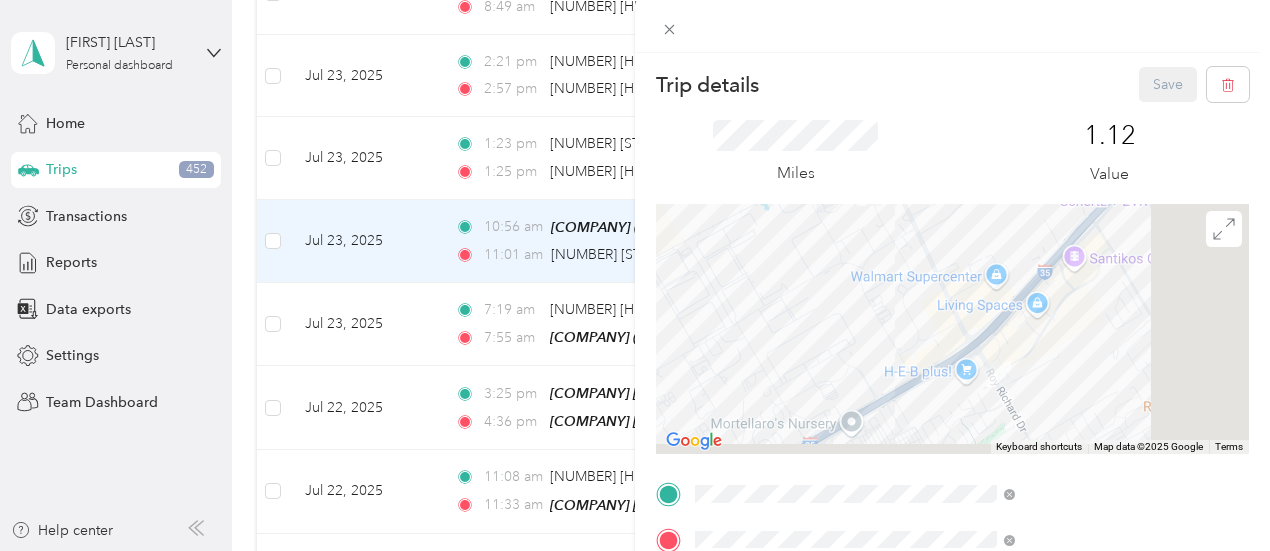 drag, startPoint x: 1085, startPoint y: 343, endPoint x: 976, endPoint y: 216, distance: 167.36188 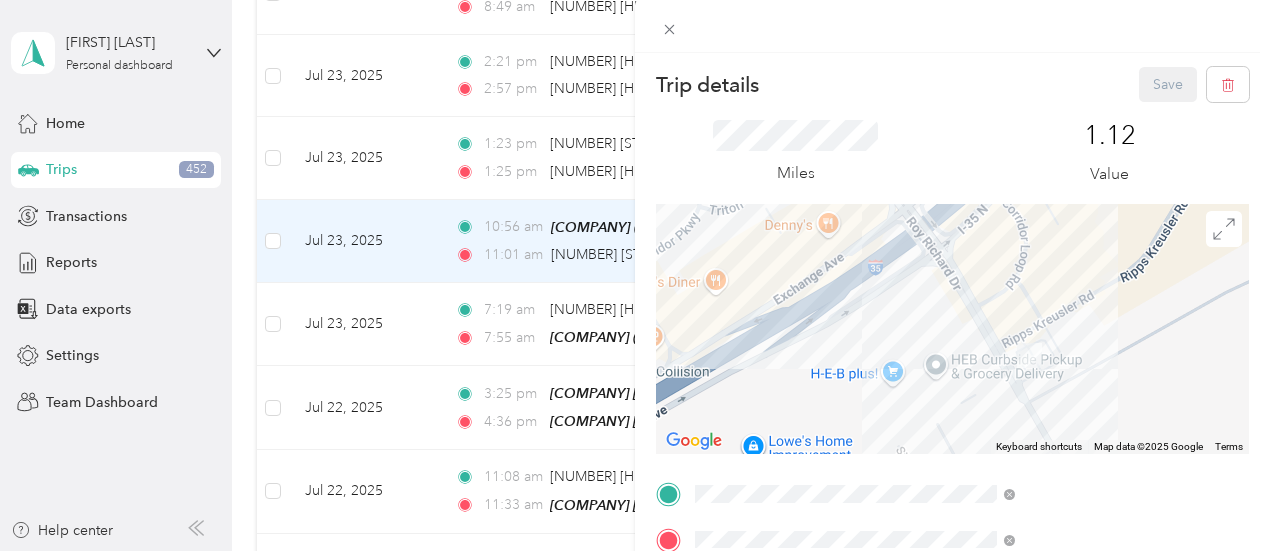 drag, startPoint x: 1089, startPoint y: 339, endPoint x: 1044, endPoint y: 302, distance: 58.258045 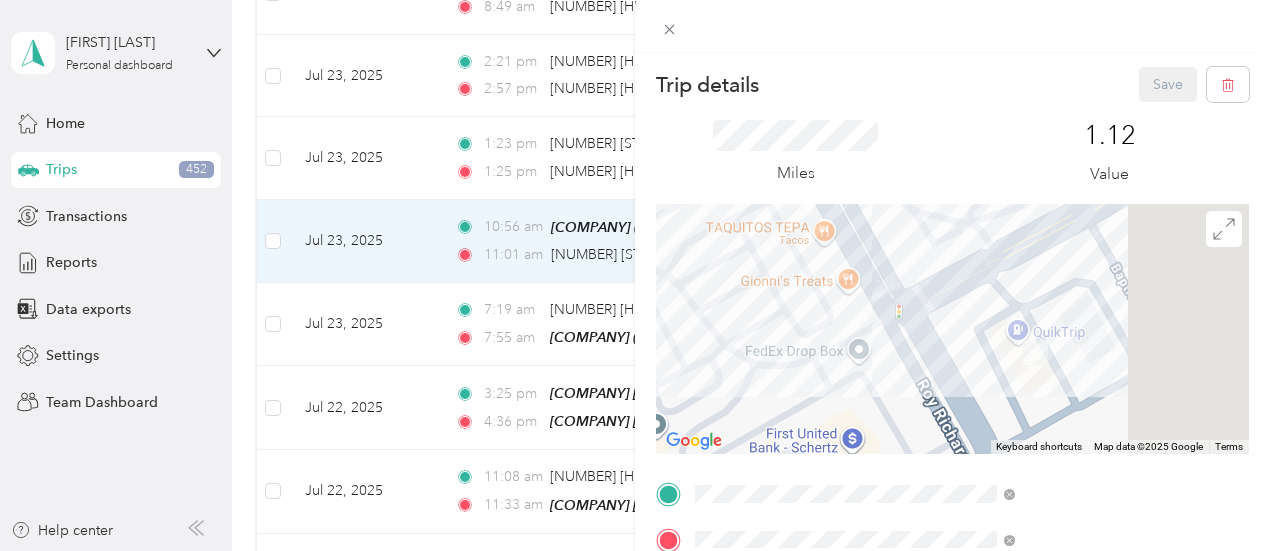 drag, startPoint x: 1153, startPoint y: 385, endPoint x: 1097, endPoint y: 333, distance: 76.41989 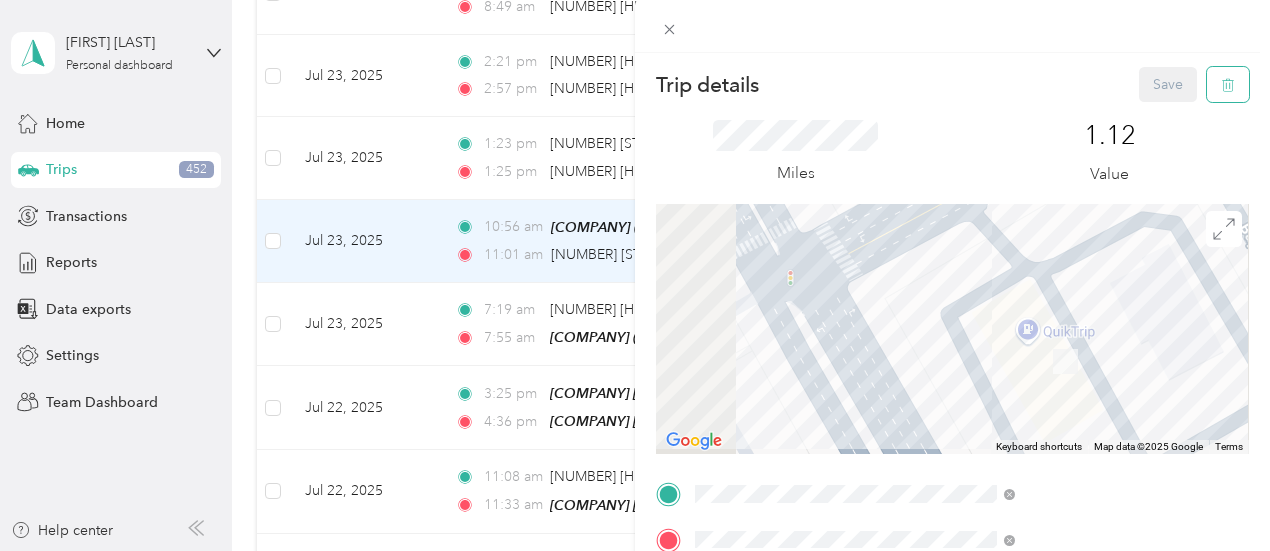click 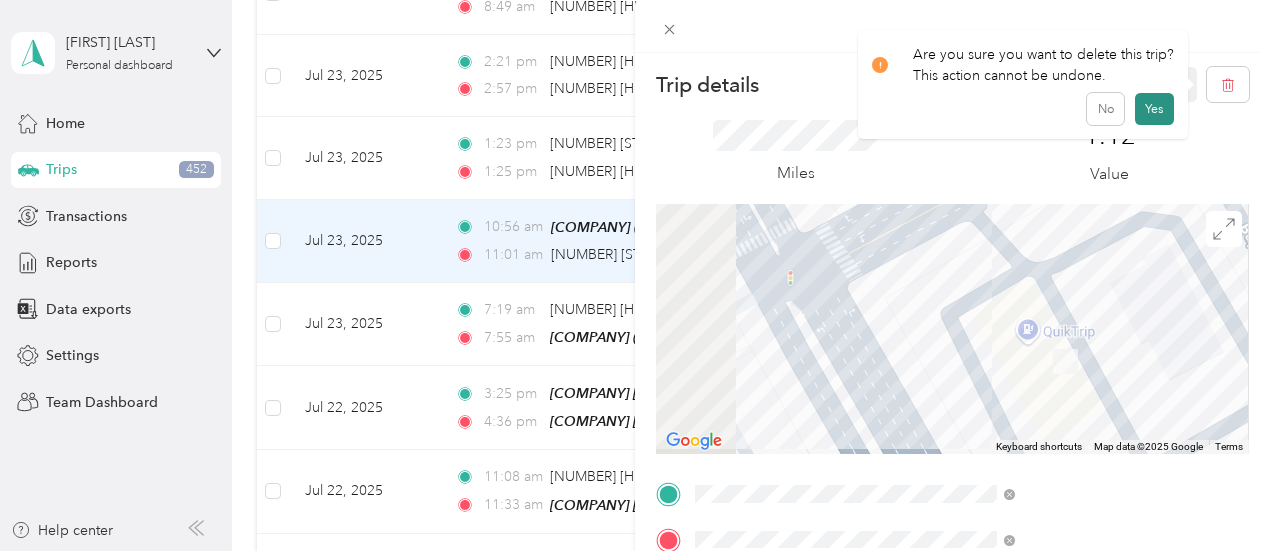 click on "Yes" at bounding box center (1154, 109) 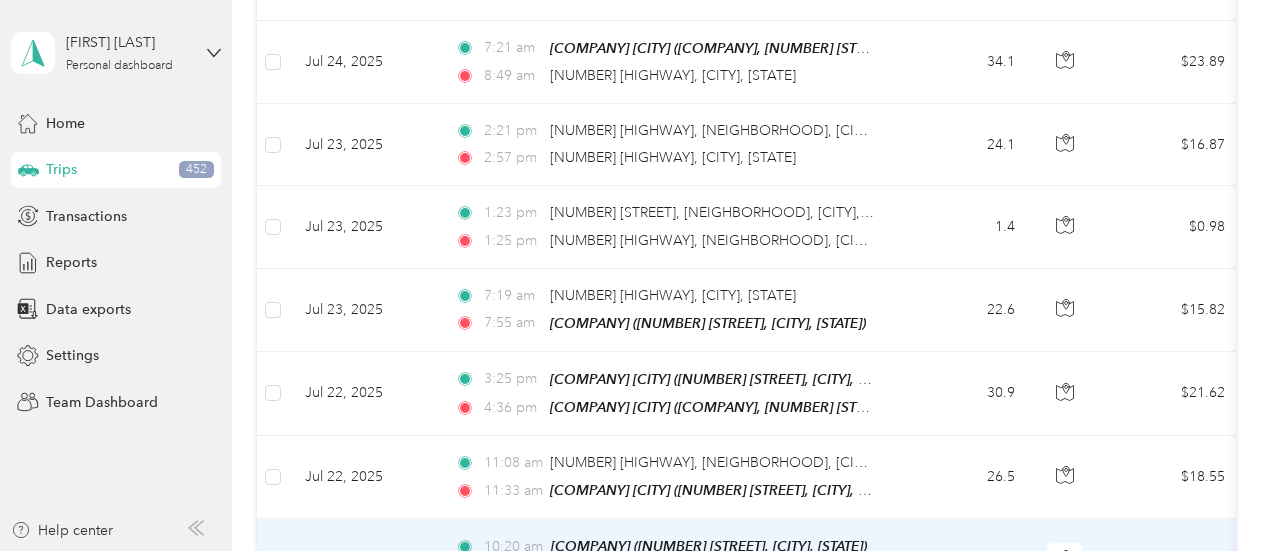 scroll, scrollTop: 1532, scrollLeft: 0, axis: vertical 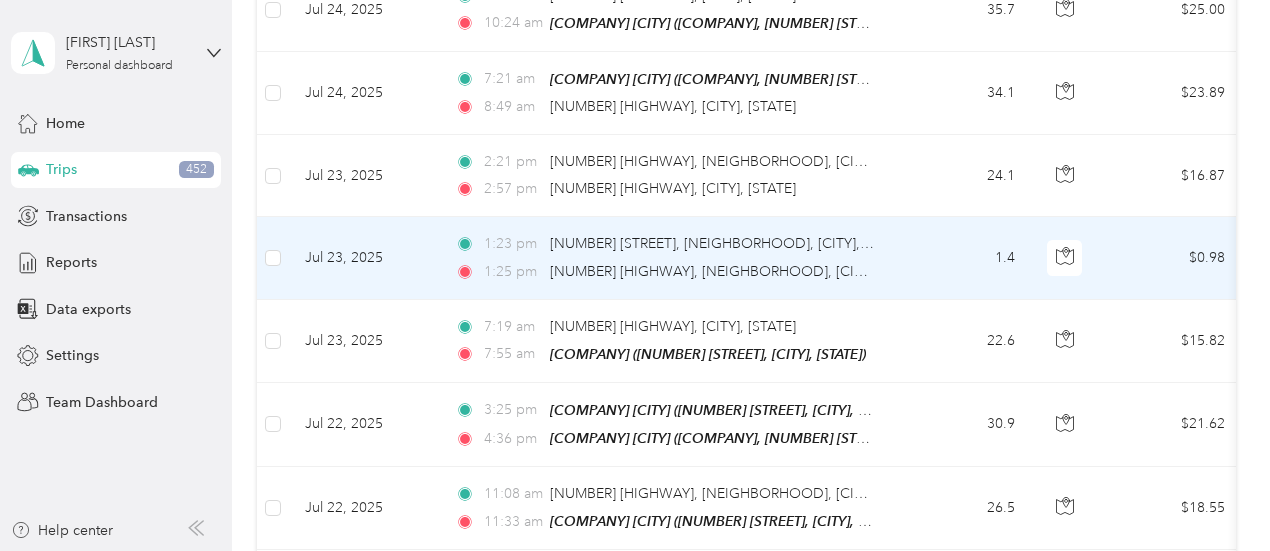 click on "1.4" at bounding box center (965, 258) 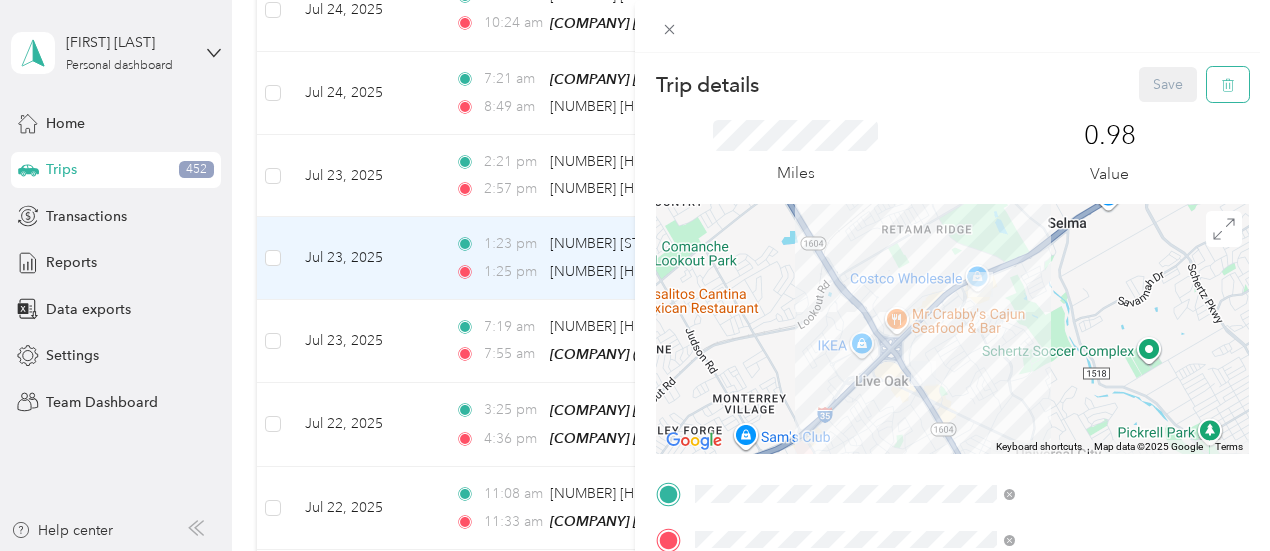 click at bounding box center (1228, 84) 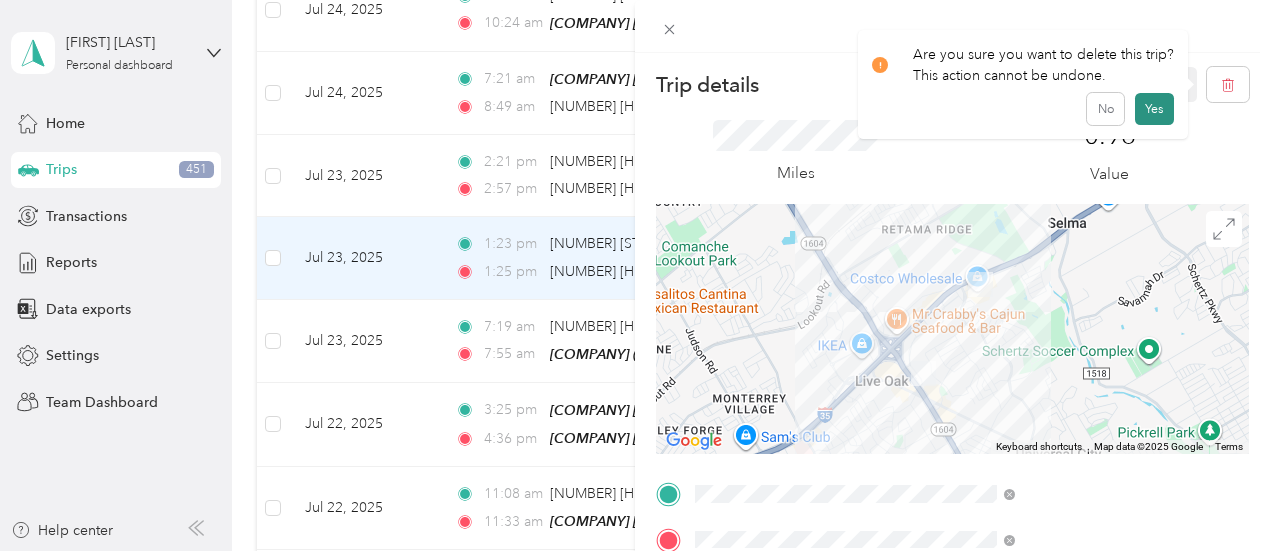 click on "Yes" at bounding box center [1154, 109] 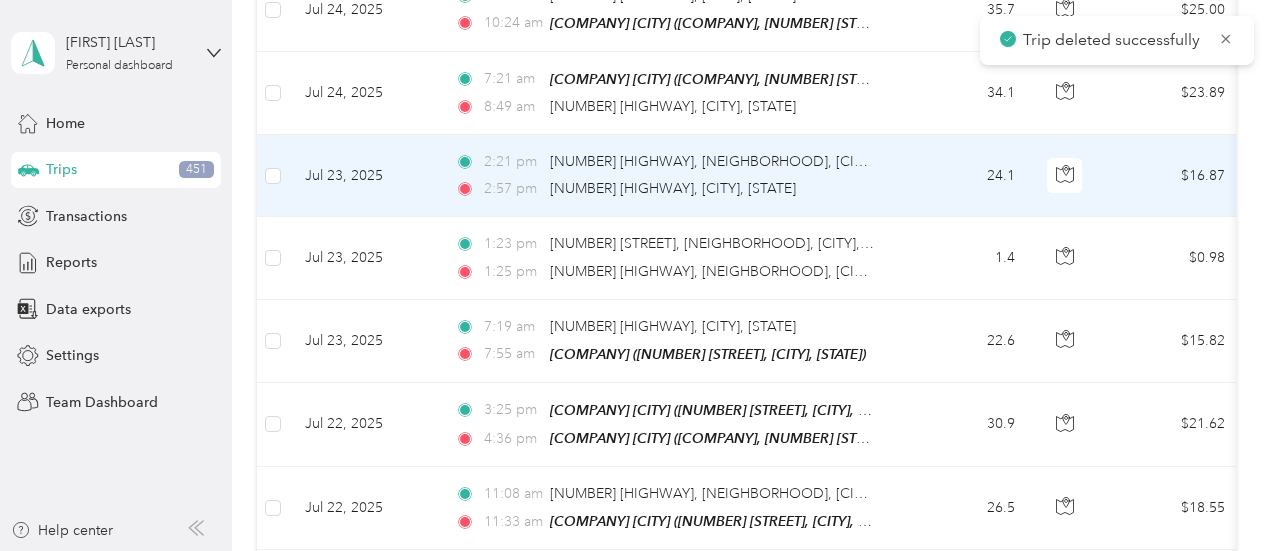 click on "2:57 pm [NUMBER] [HIGHWAY], [CITY], [STATE]" at bounding box center (665, 189) 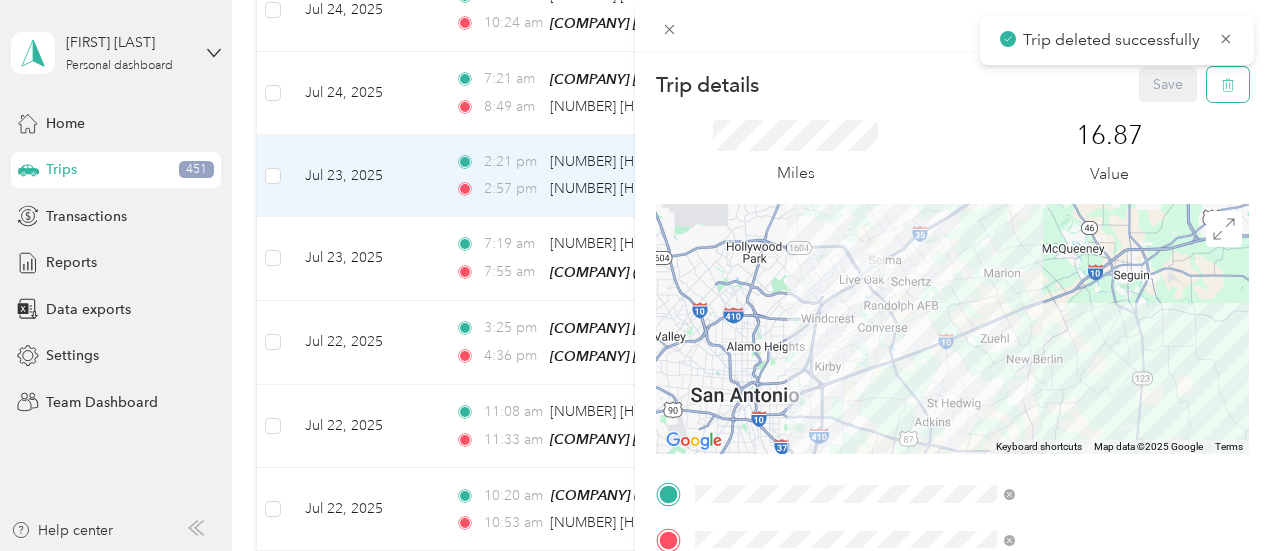 click 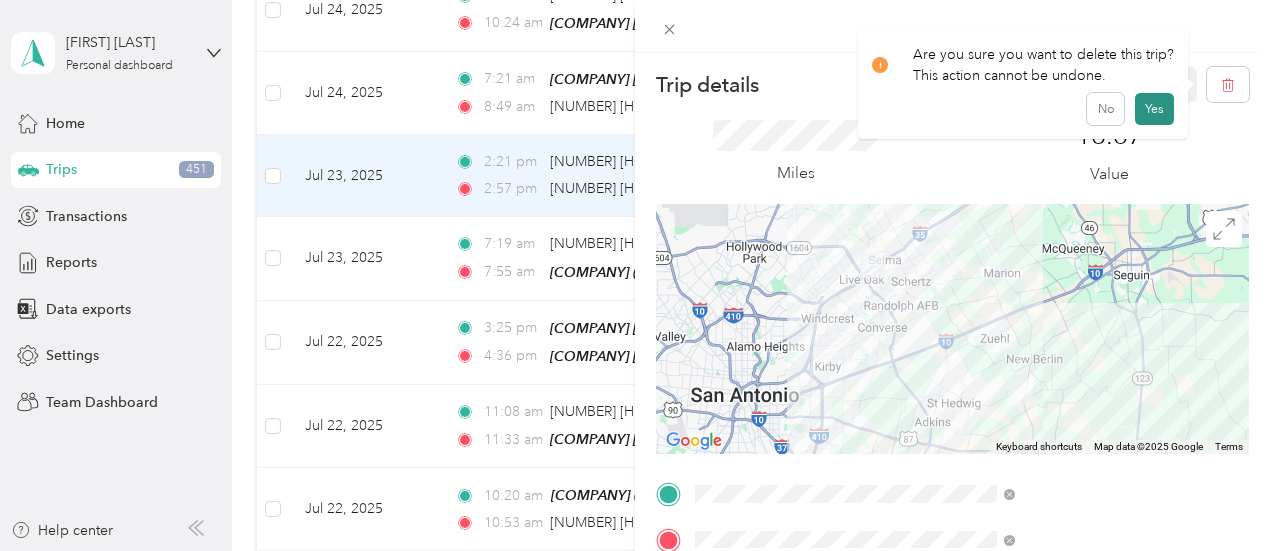 click on "Yes" at bounding box center (1154, 109) 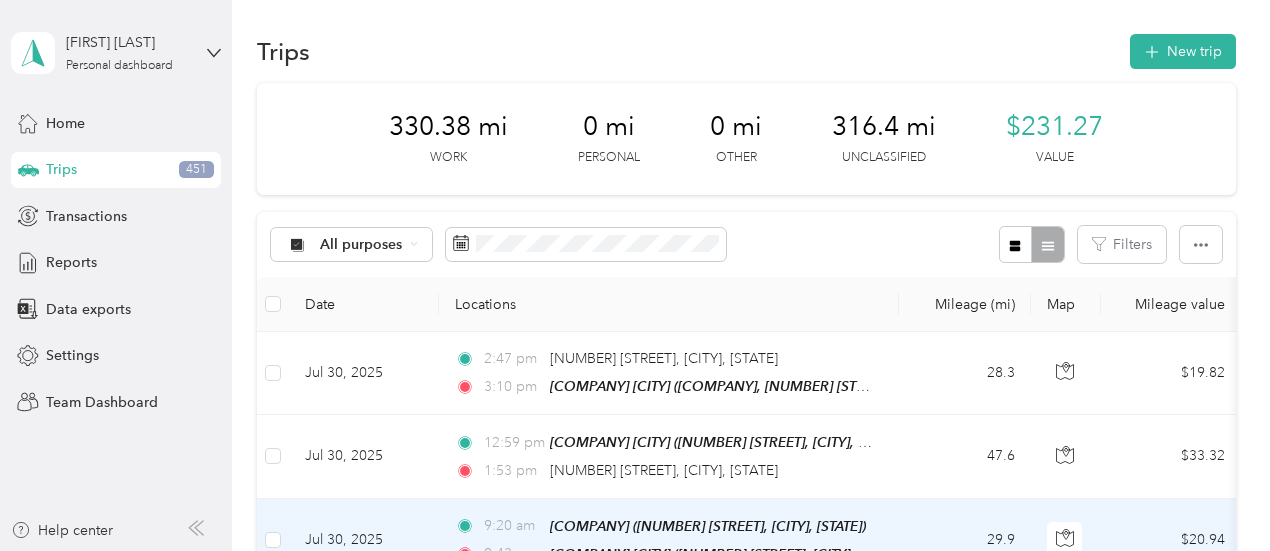 scroll, scrollTop: 0, scrollLeft: 0, axis: both 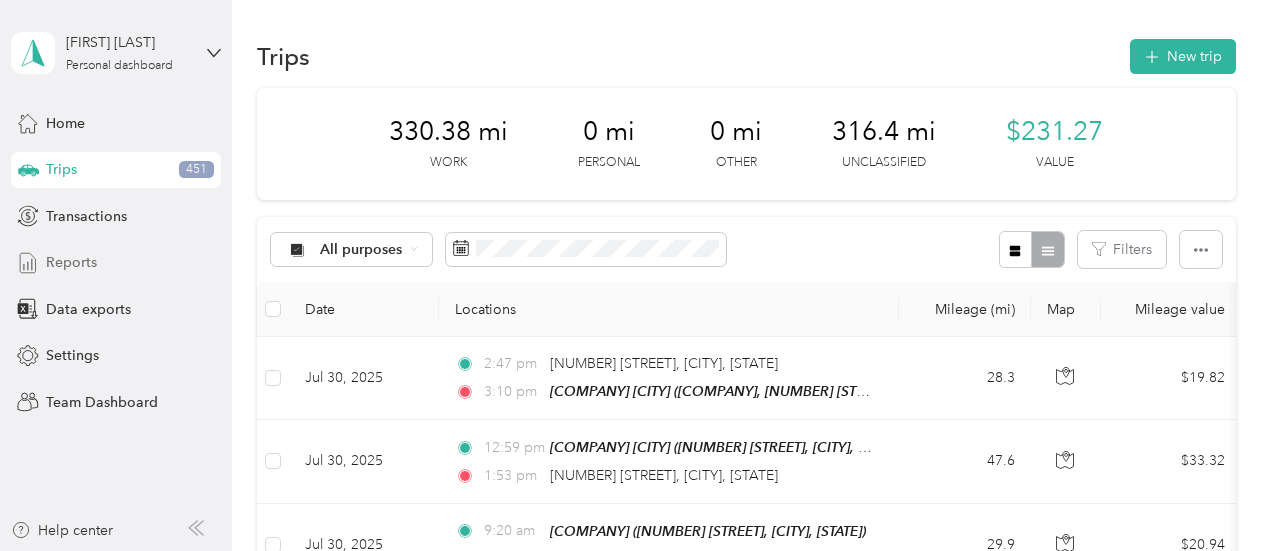 click on "Reports" at bounding box center (71, 262) 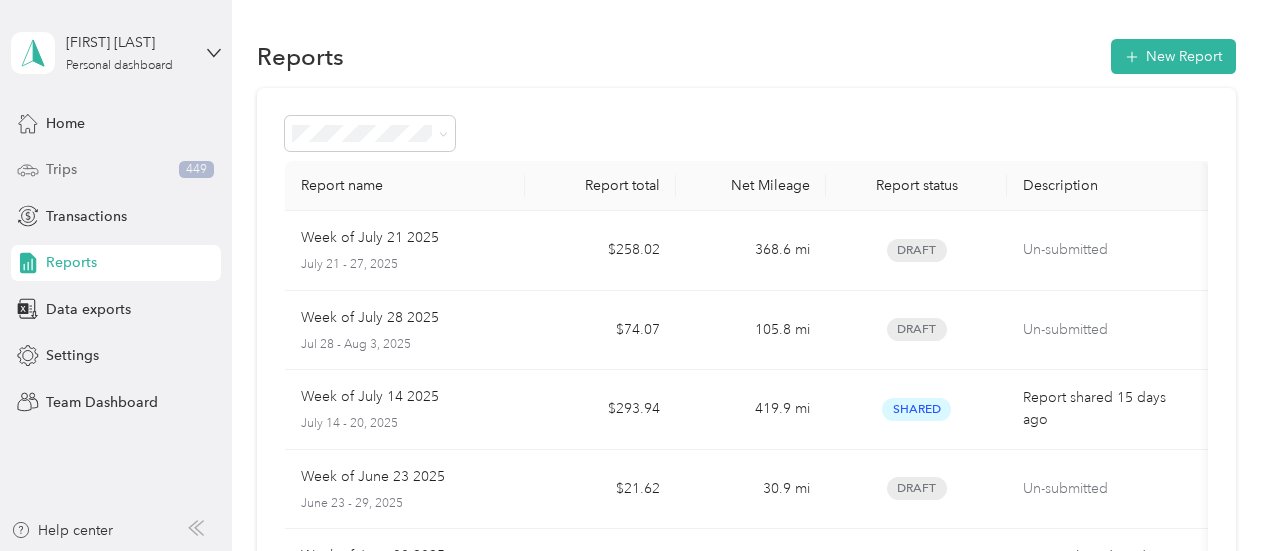 click on "Trips" at bounding box center (61, 169) 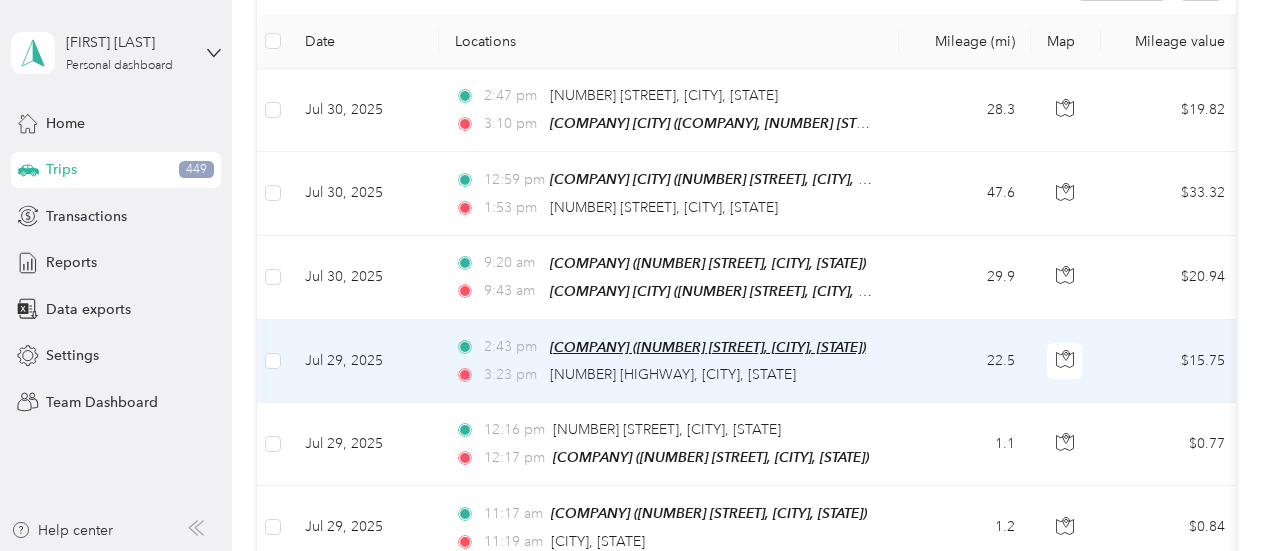 scroll, scrollTop: 300, scrollLeft: 0, axis: vertical 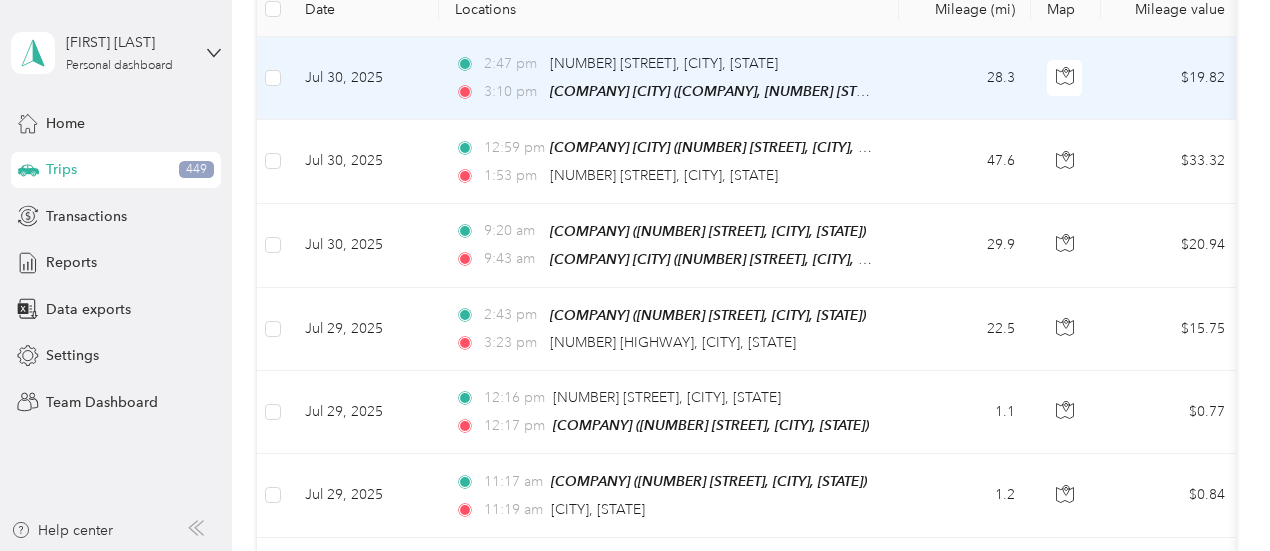 click on "28.3" at bounding box center [965, 78] 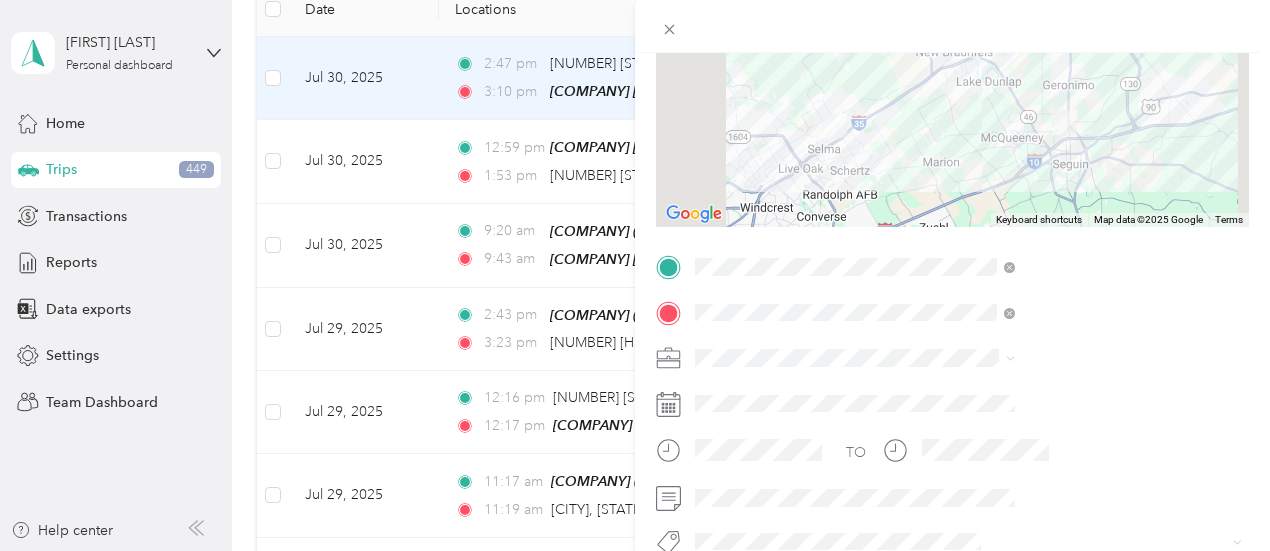 scroll, scrollTop: 236, scrollLeft: 0, axis: vertical 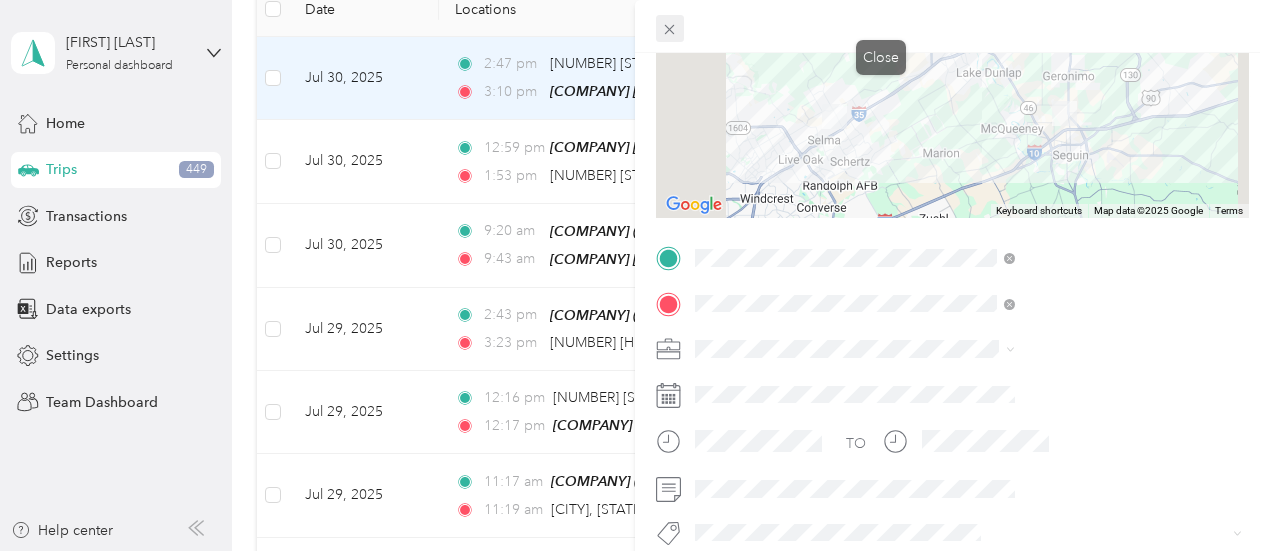click 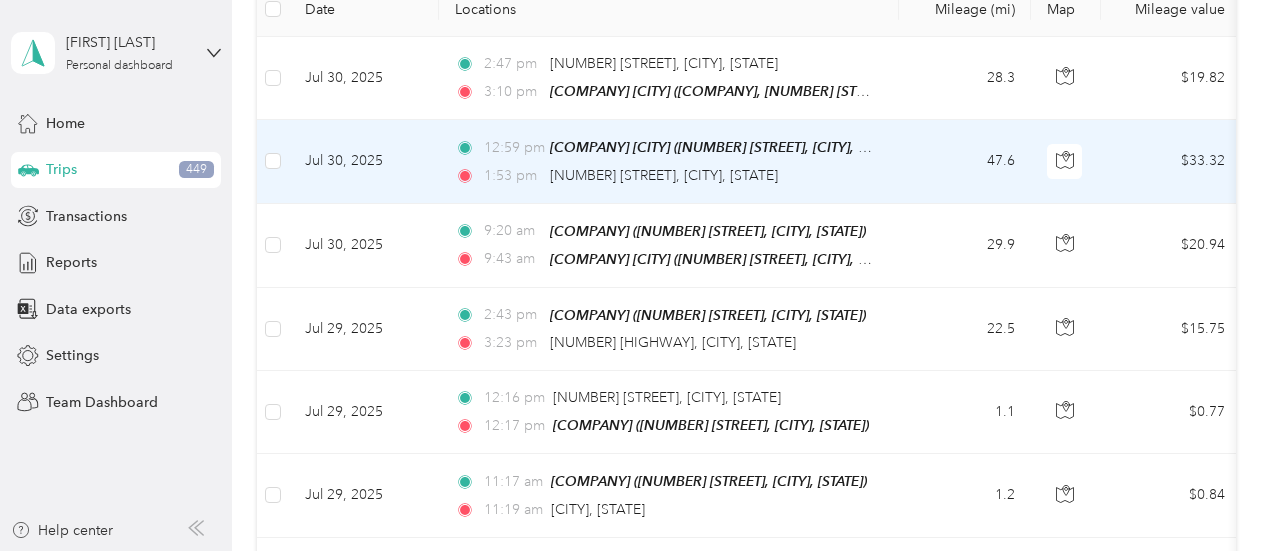 click on "1:53 pm [NUMBER] [STREET], [CITY], [STATE]" at bounding box center (665, 176) 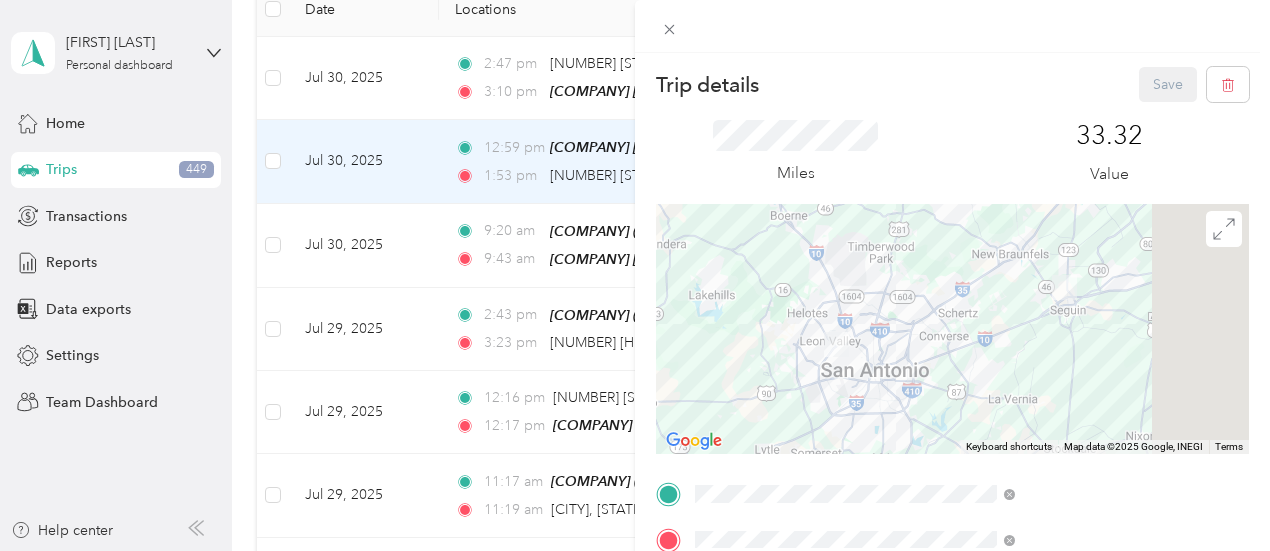 click on "Trip details Save This trip cannot be edited because it is either under review, approved, or paid. Contact your Team Manager to edit it. Miles 33.32 Value  To navigate the map with touch gestures double-tap and hold your finger on the map, then drag the map. ← Move left → Move right ↑ Move up ↓ Move down + Zoom in - Zoom out Home Jump left by 75% End Jump right by 75% Page Up Jump up by 75% Page Down Jump down by 75% Keyboard shortcuts Map Data Map data ©2025 Google, INEGI Map data ©2025 Google, INEGI 20 km  Click to toggle between metric and imperial units Terms Report a map error TO Add photo" at bounding box center [952, 491] 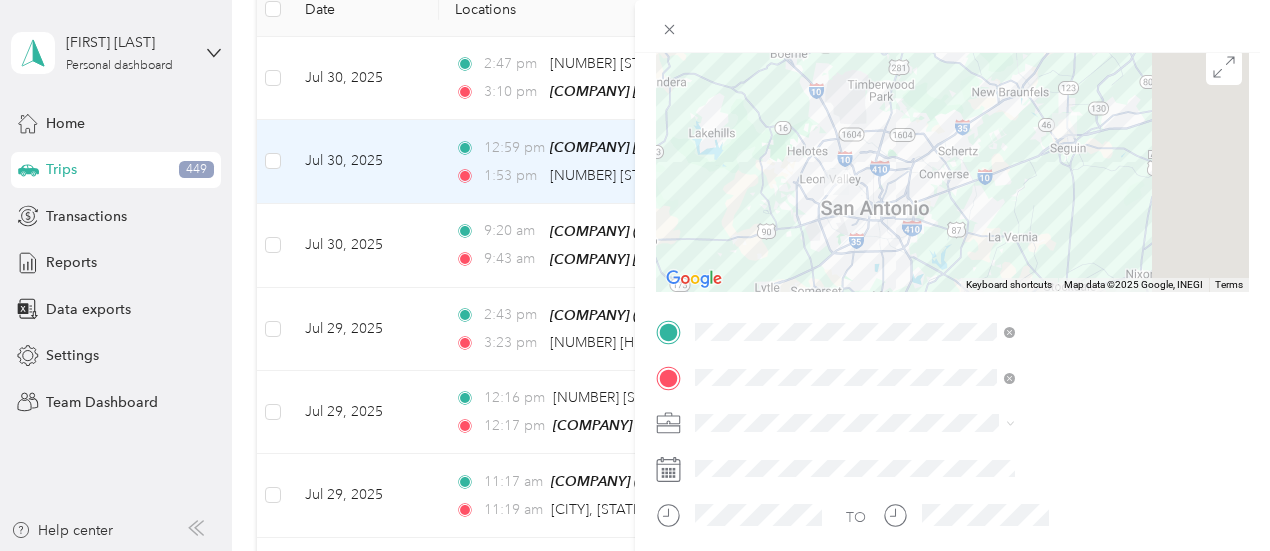 scroll, scrollTop: 166, scrollLeft: 0, axis: vertical 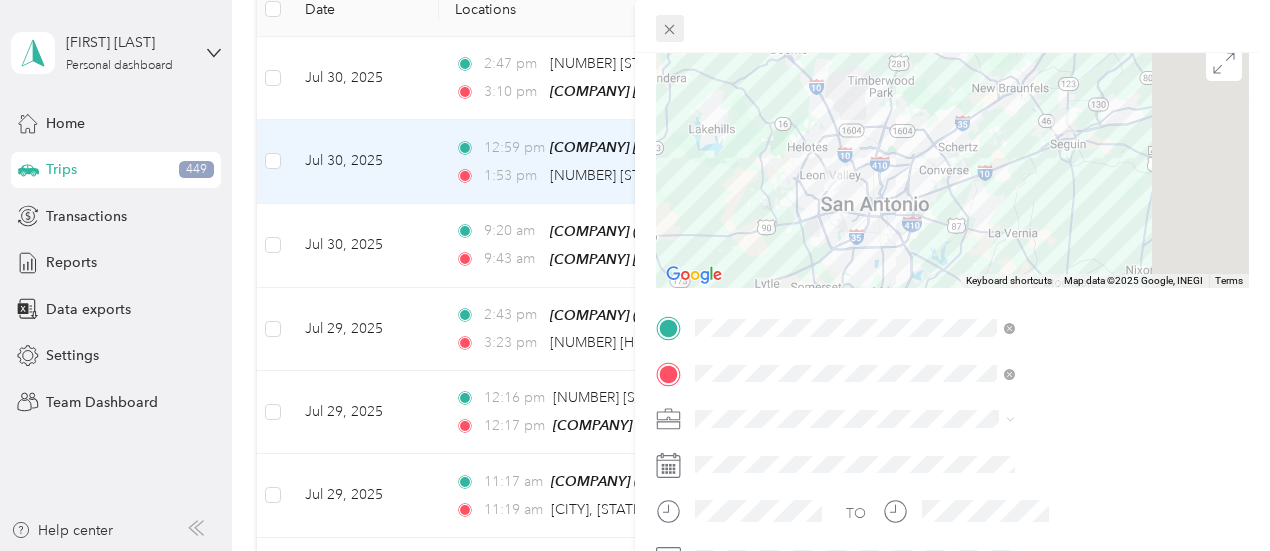 click 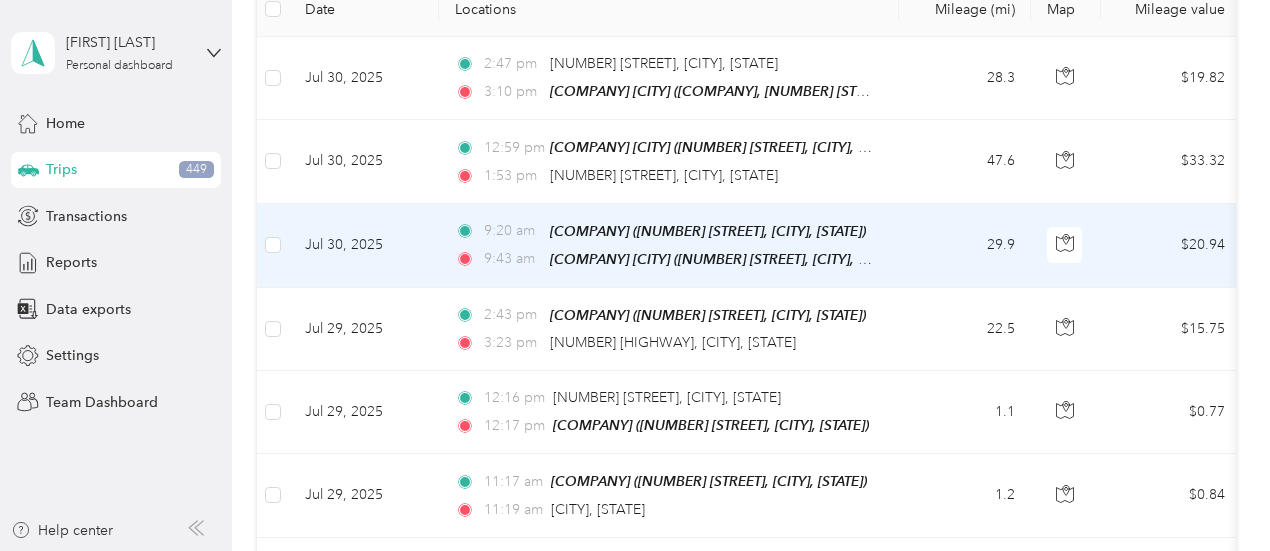 click on "29.9" at bounding box center (965, 246) 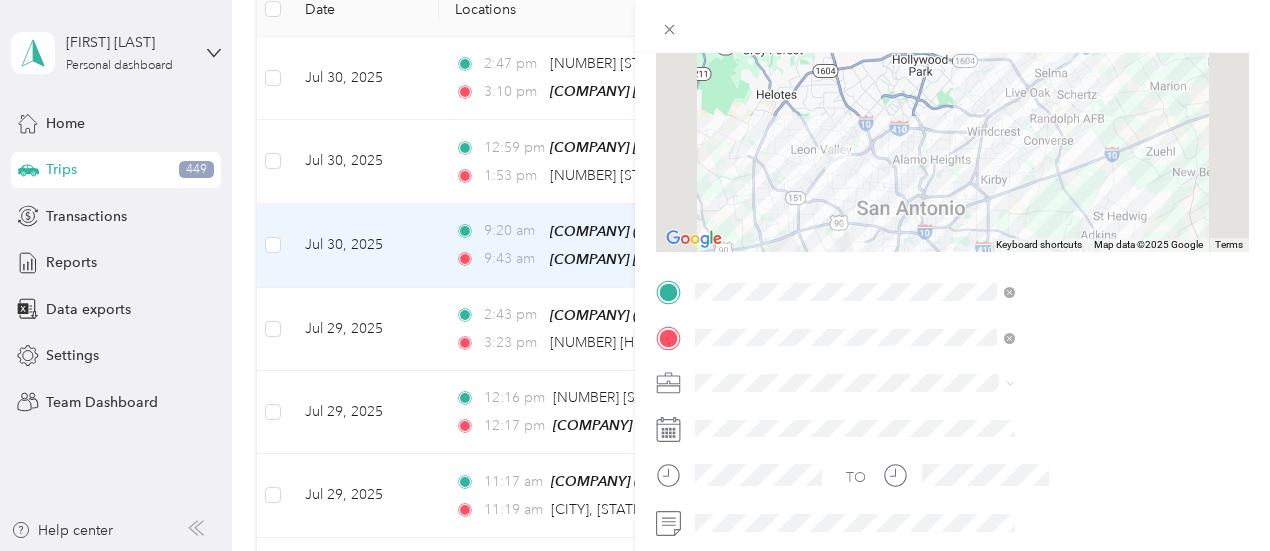 scroll, scrollTop: 205, scrollLeft: 0, axis: vertical 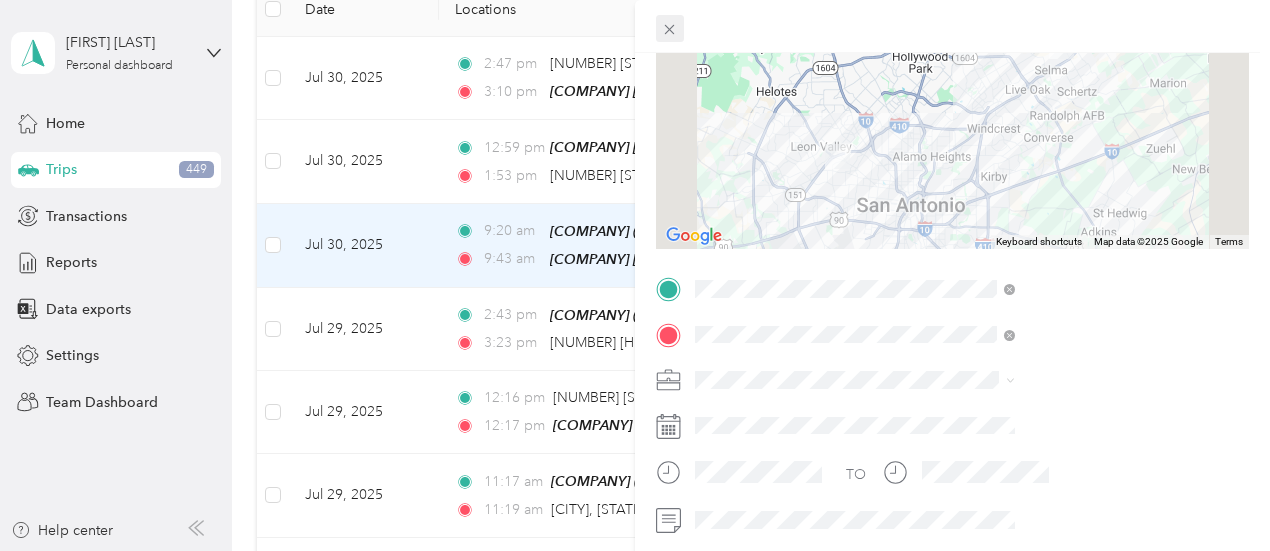 click 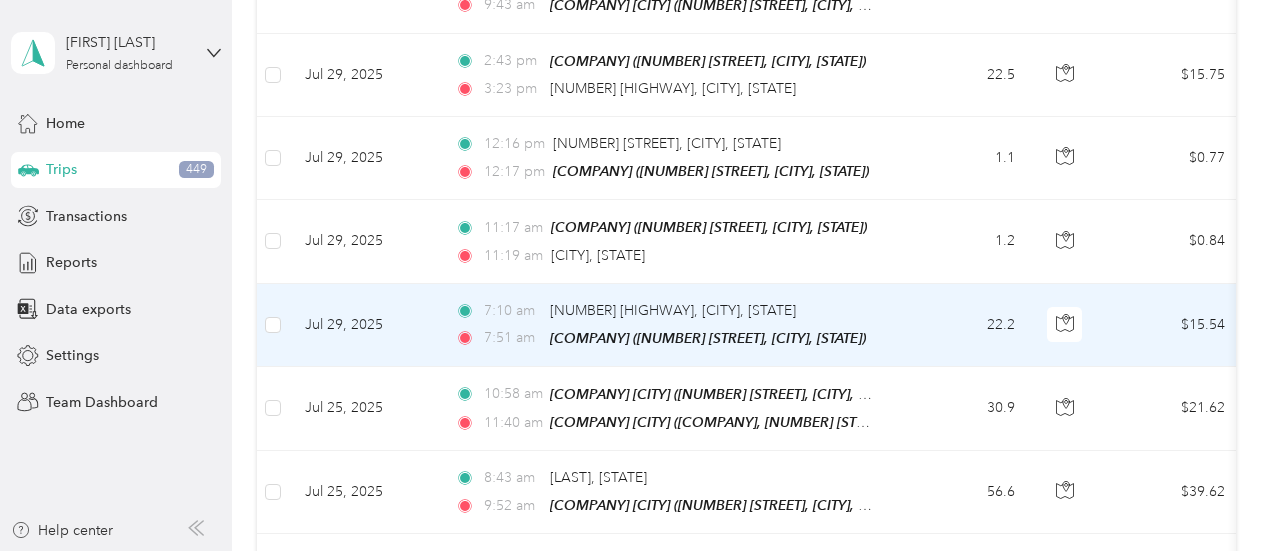 scroll, scrollTop: 600, scrollLeft: 0, axis: vertical 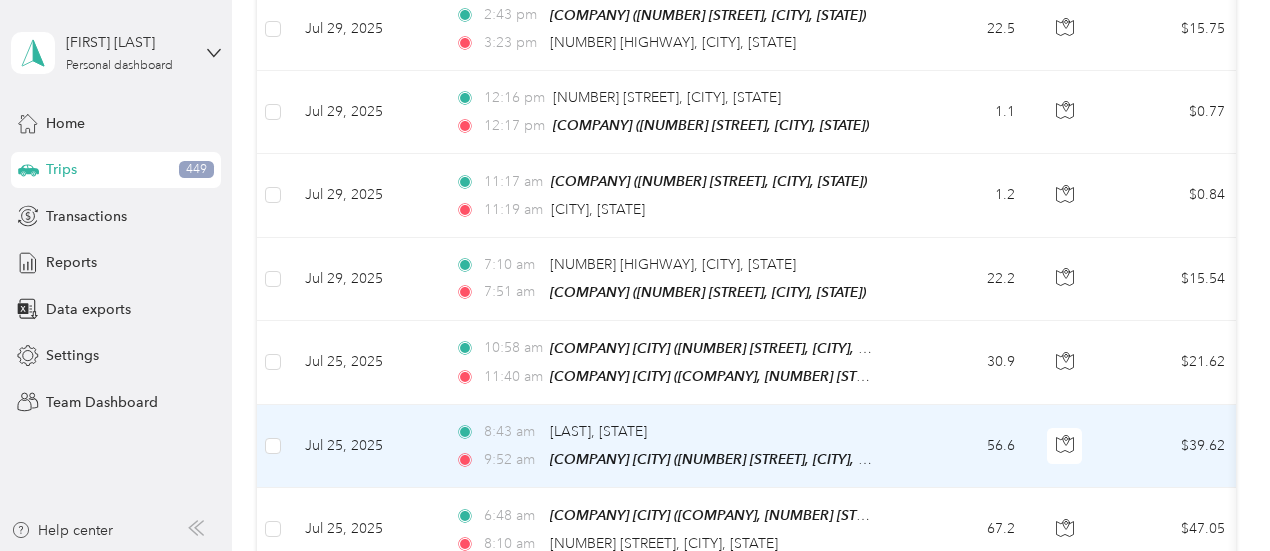 click on "8:43 am [CITY], [STATE] 9:52 am [COMPANY] [CITY] ([NUMBER] [STREET], [CITY], [STATE])" at bounding box center [669, 446] 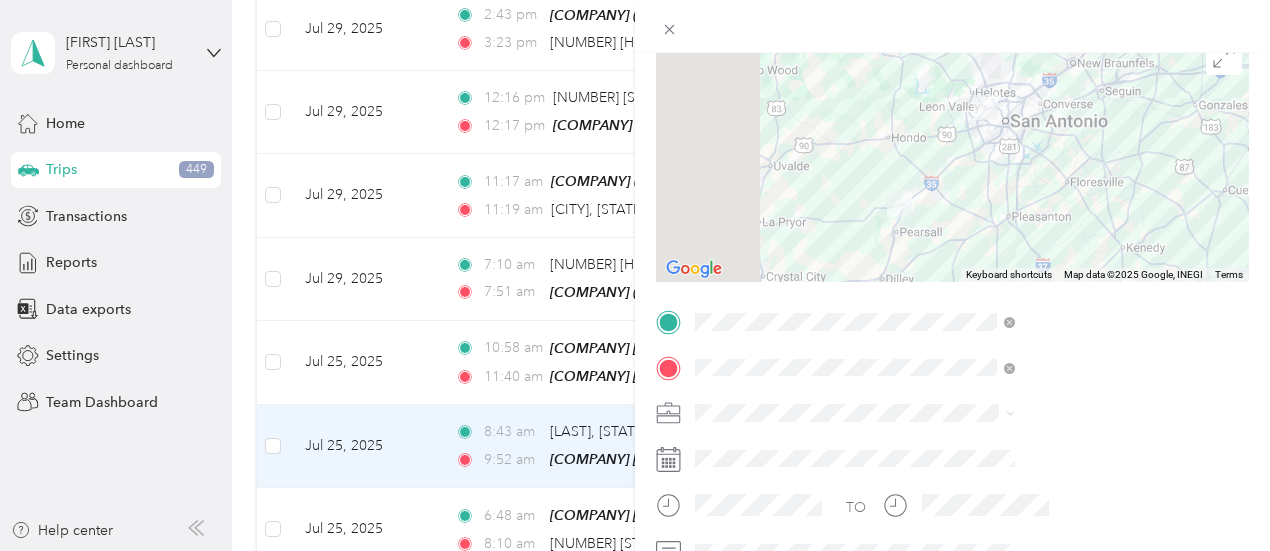 scroll, scrollTop: 0, scrollLeft: 0, axis: both 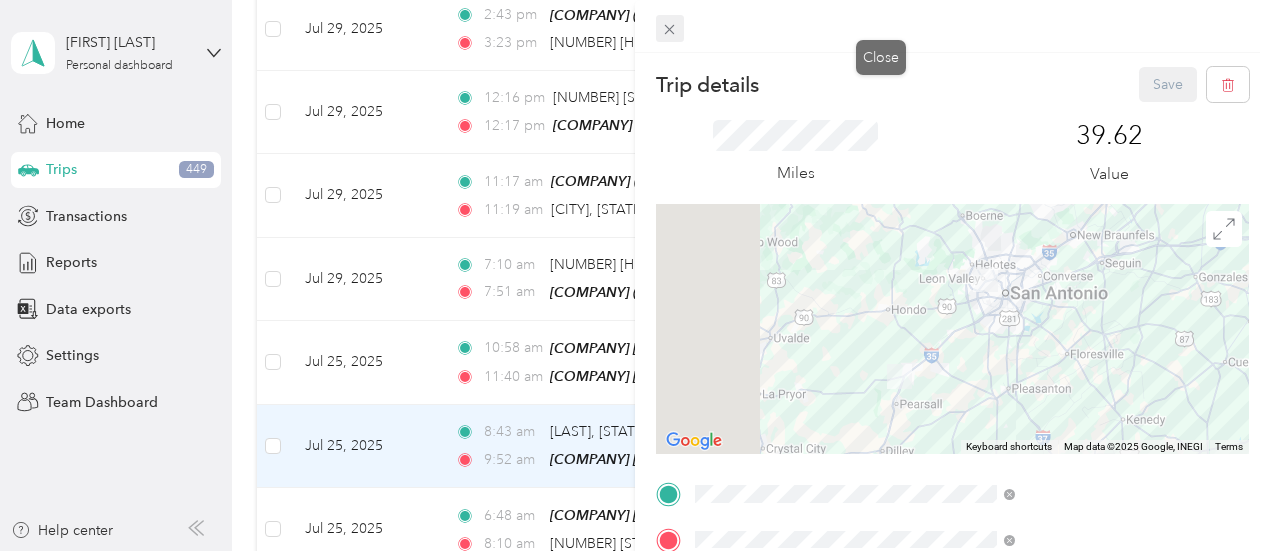 click 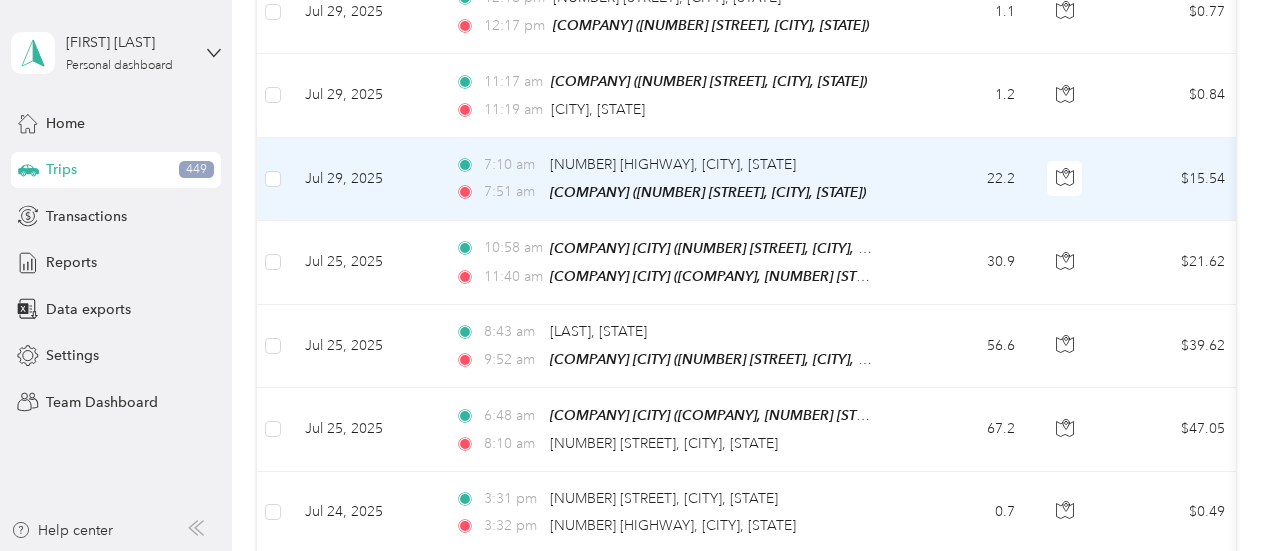 scroll, scrollTop: 800, scrollLeft: 0, axis: vertical 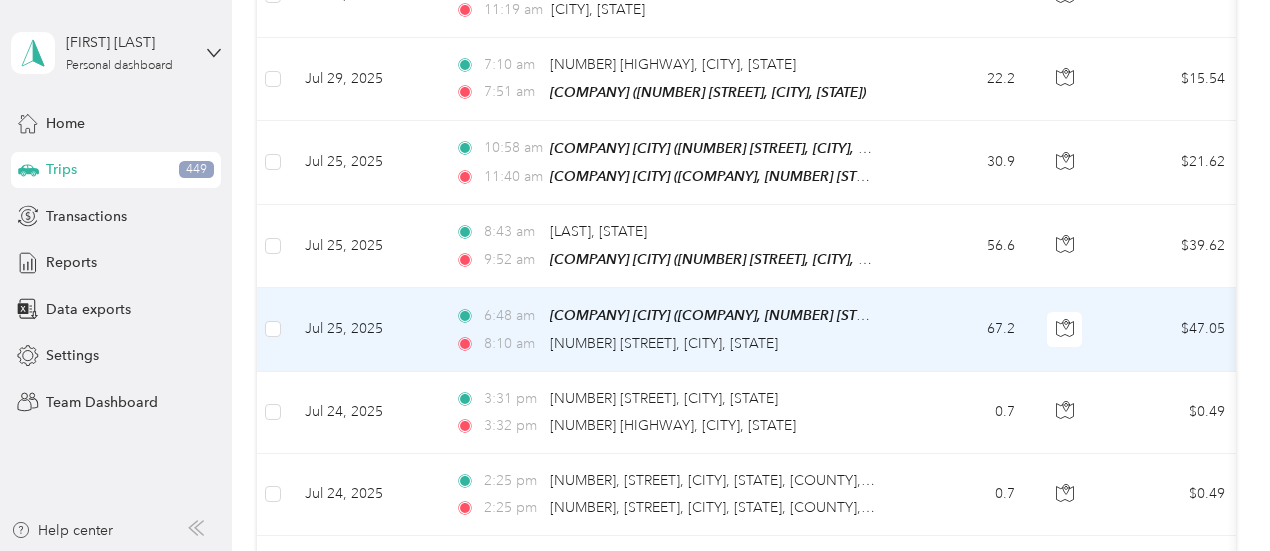 click on "67.2" at bounding box center (965, 329) 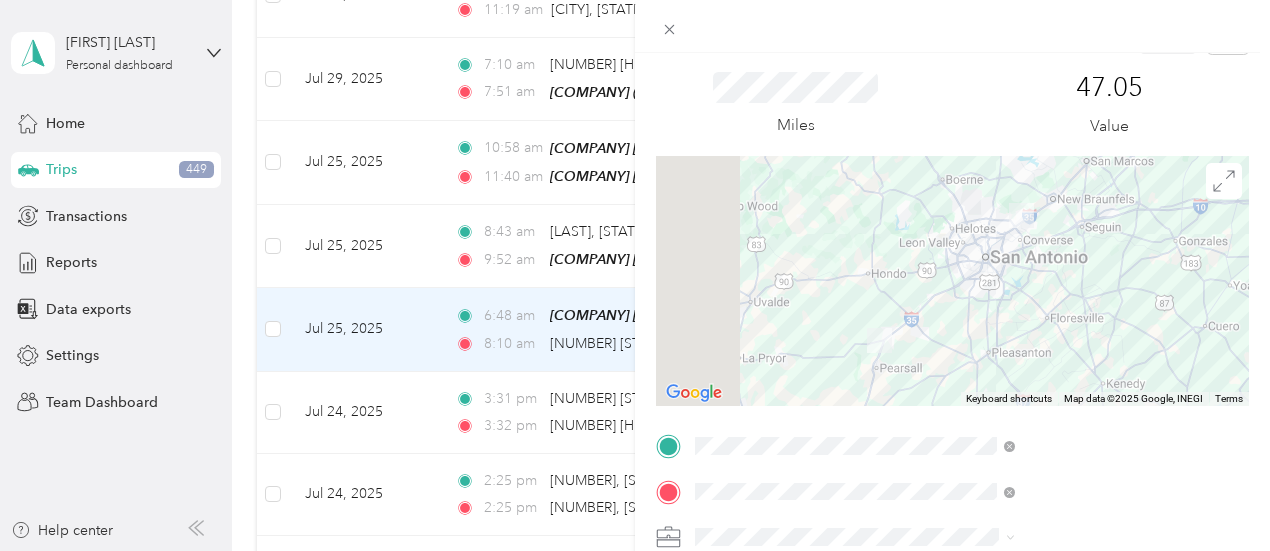 scroll, scrollTop: 0, scrollLeft: 0, axis: both 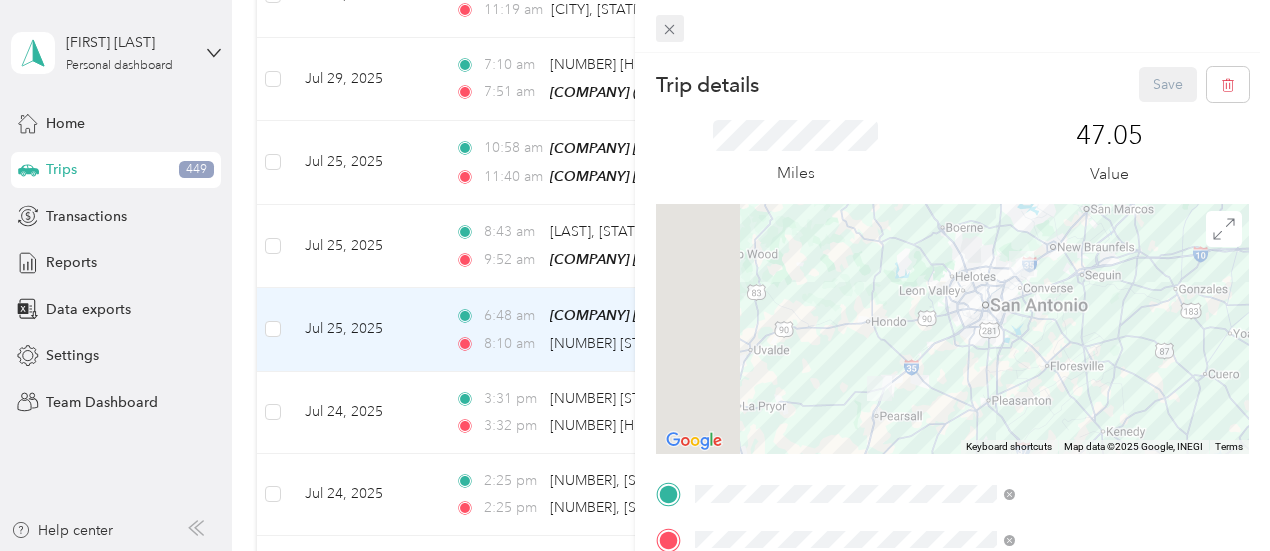 click 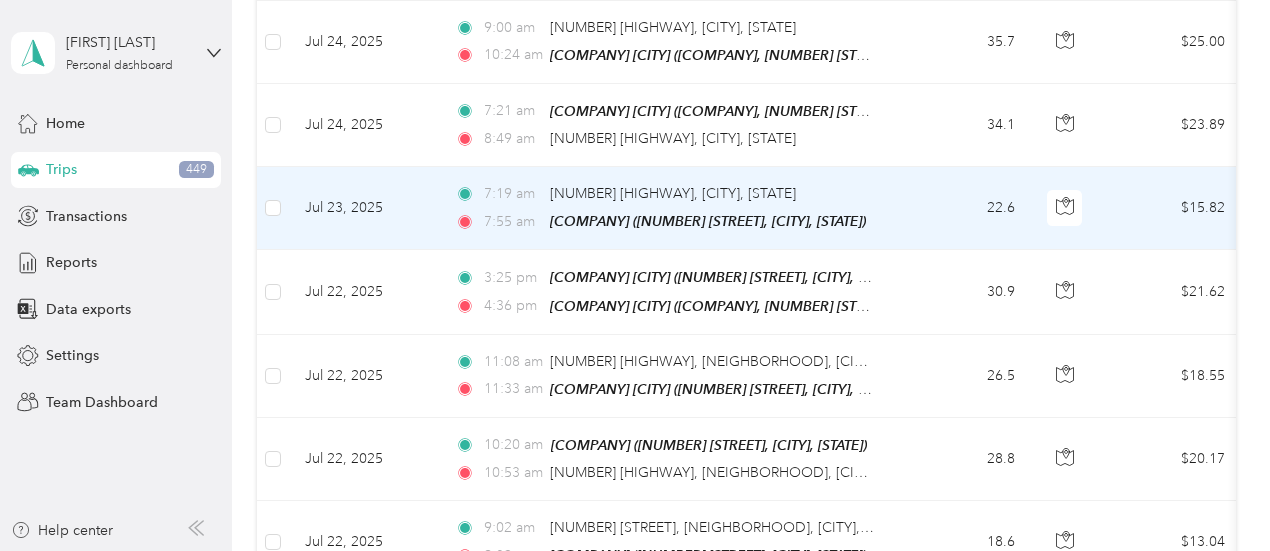 scroll, scrollTop: 1600, scrollLeft: 0, axis: vertical 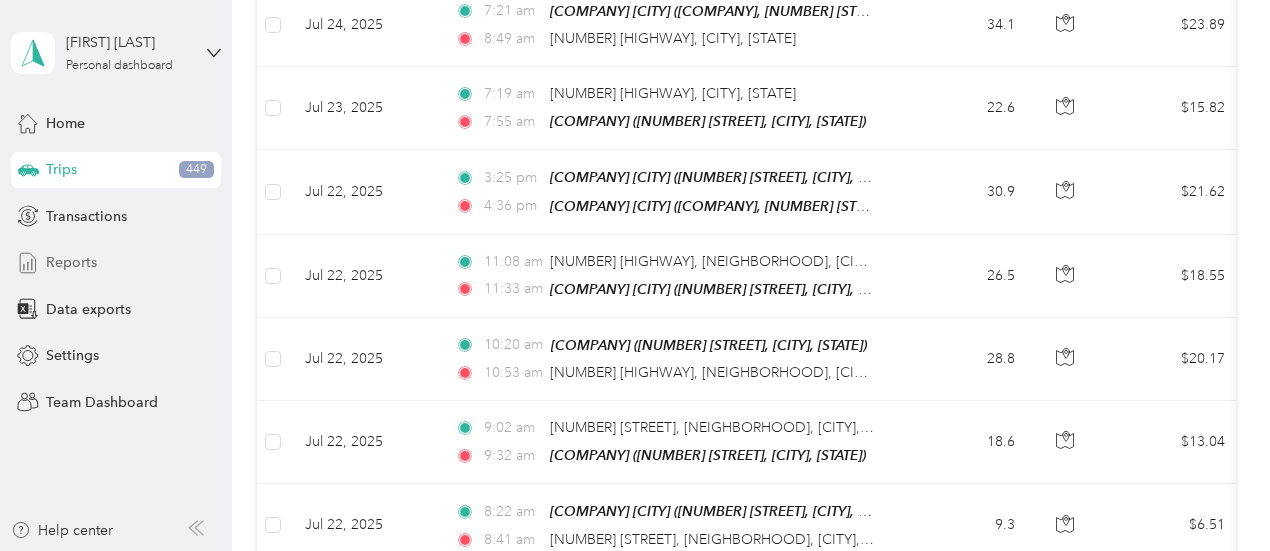 click on "Reports" at bounding box center [71, 262] 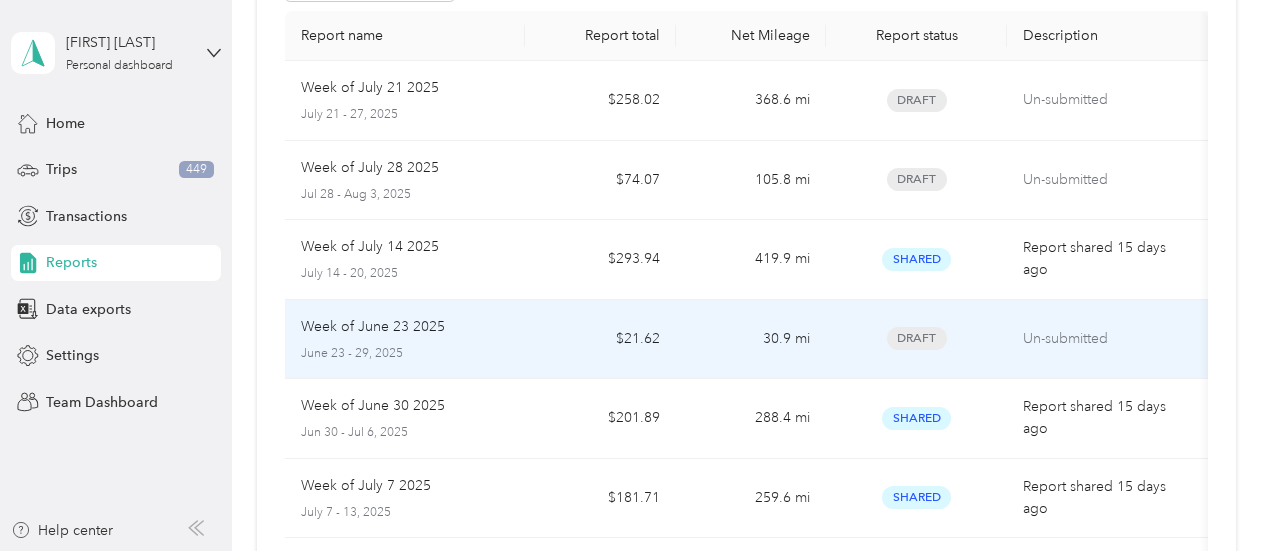 scroll, scrollTop: 56, scrollLeft: 0, axis: vertical 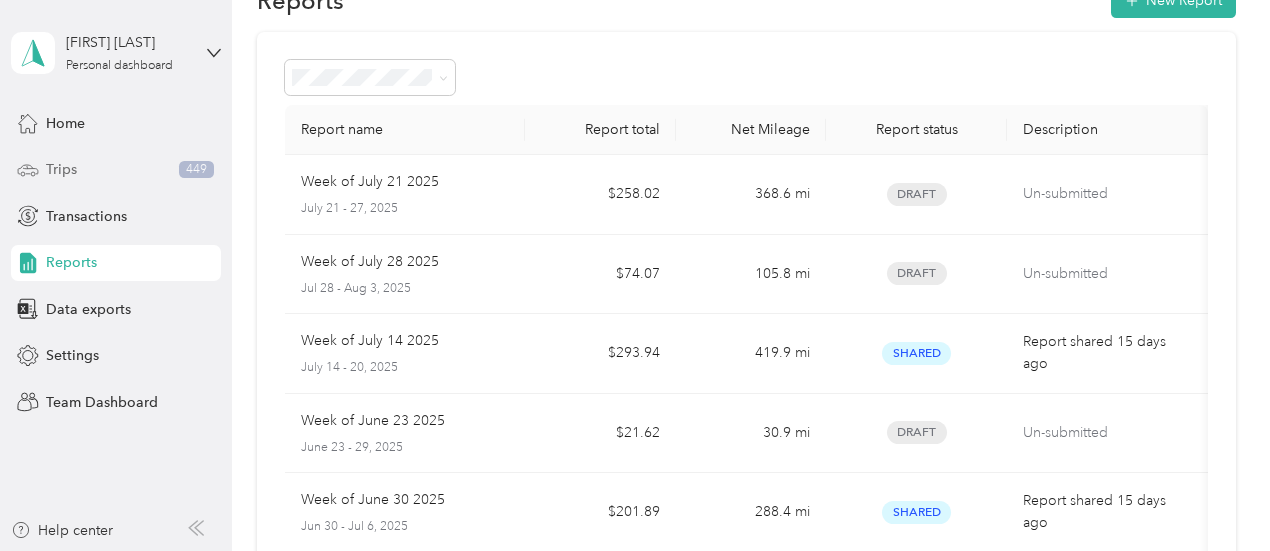 click on "Trips 449" at bounding box center [116, 170] 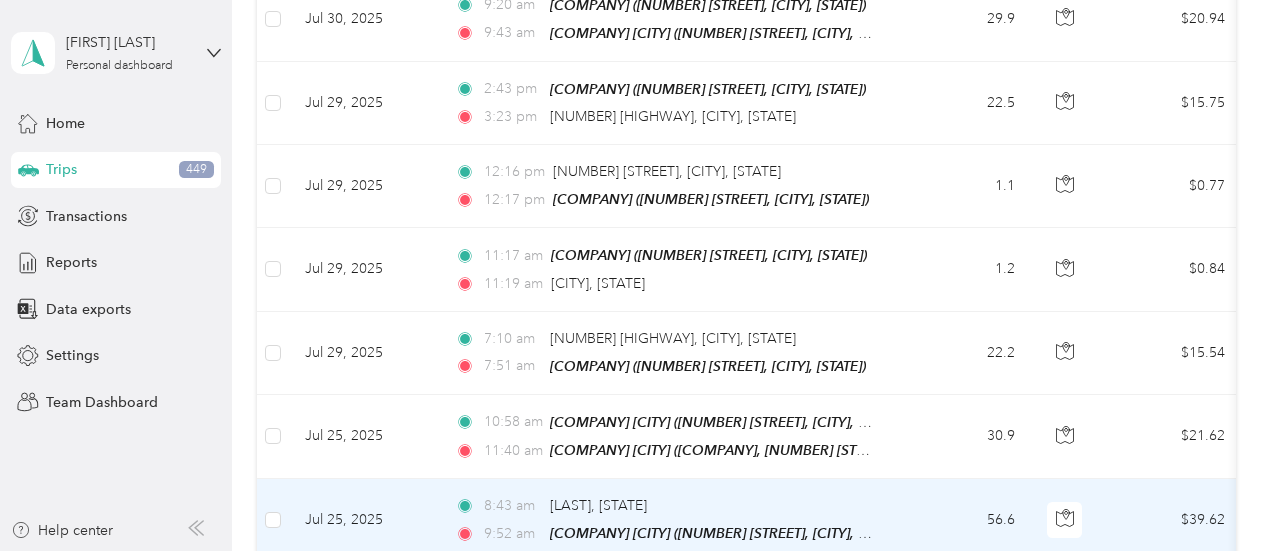 scroll, scrollTop: 456, scrollLeft: 0, axis: vertical 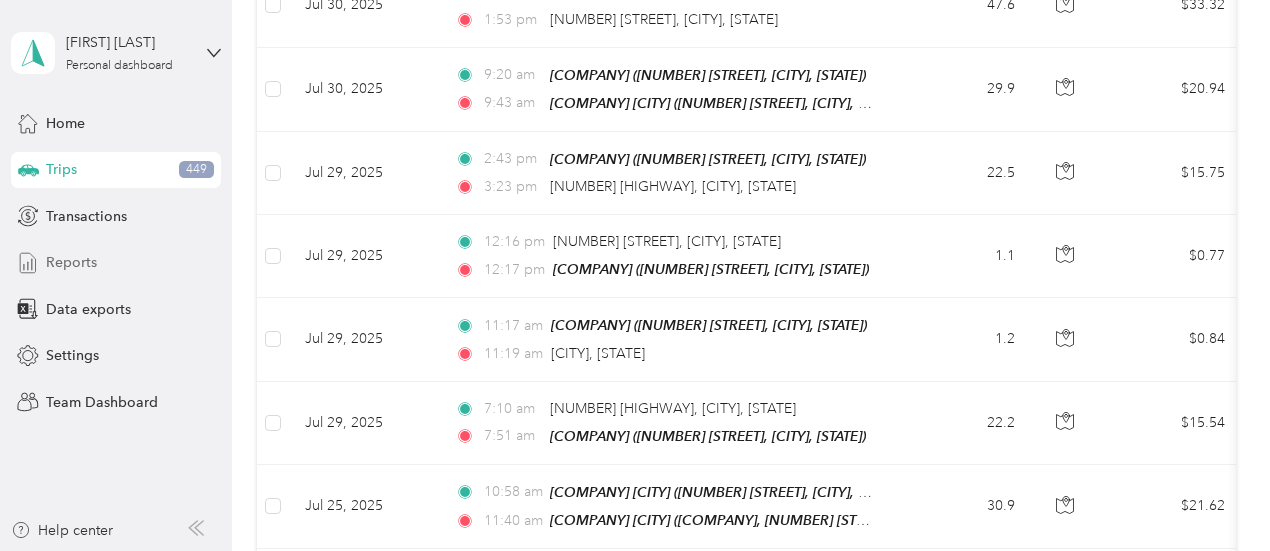 click on "Reports" at bounding box center [71, 262] 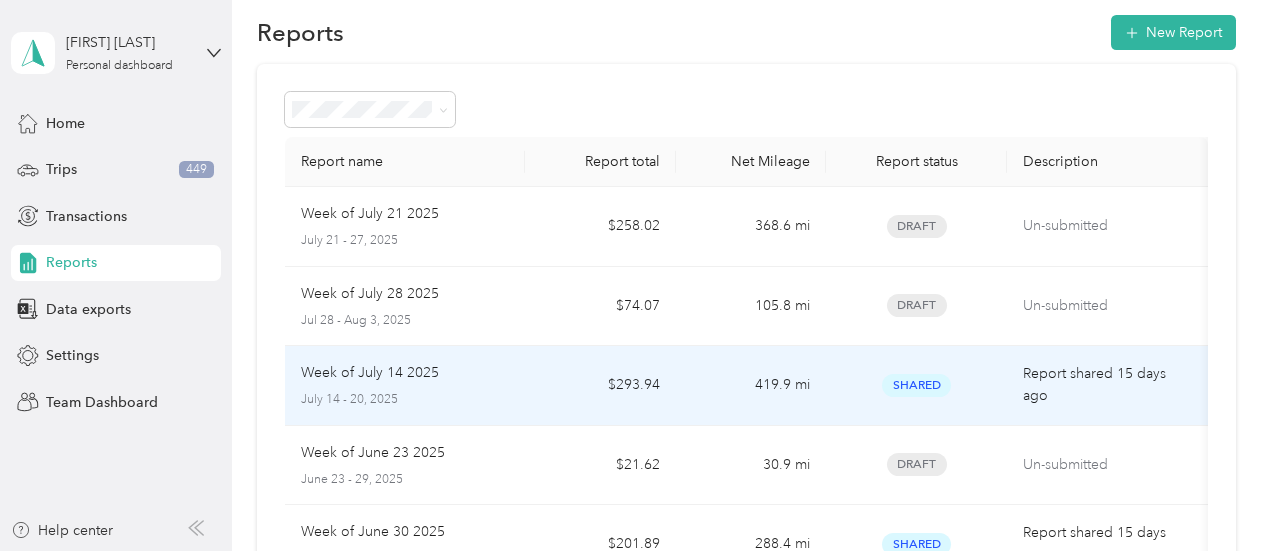 scroll, scrollTop: 0, scrollLeft: 0, axis: both 